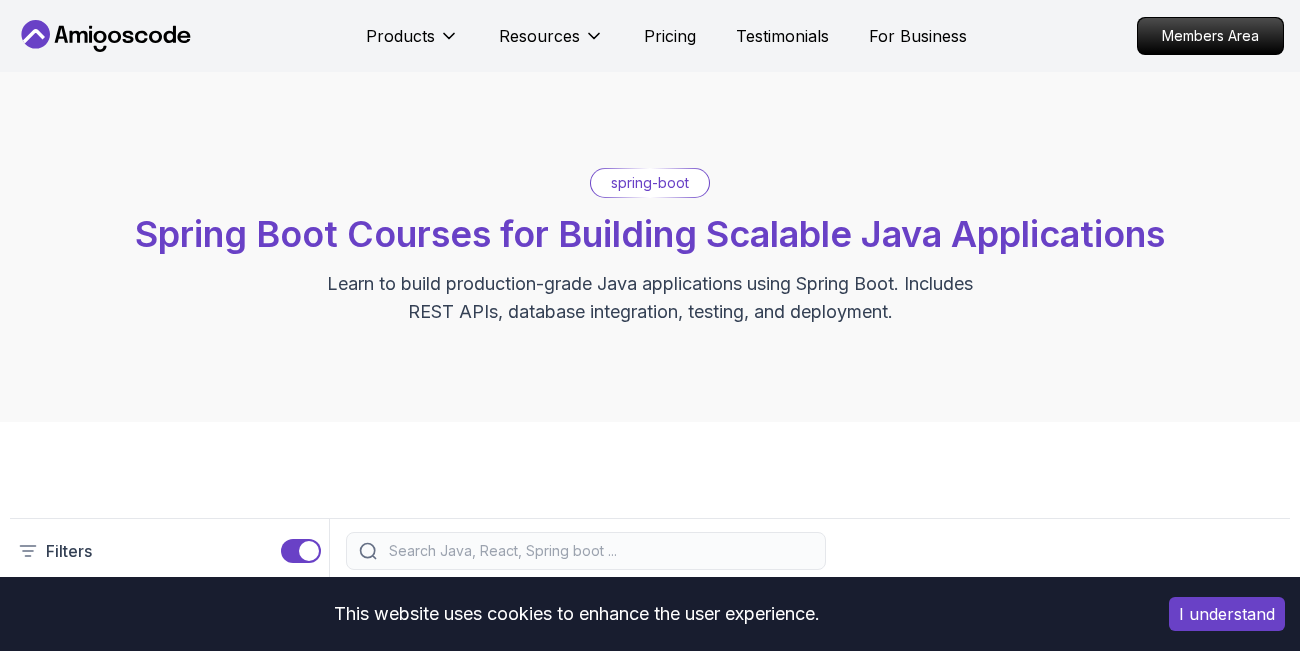 scroll, scrollTop: 0, scrollLeft: 0, axis: both 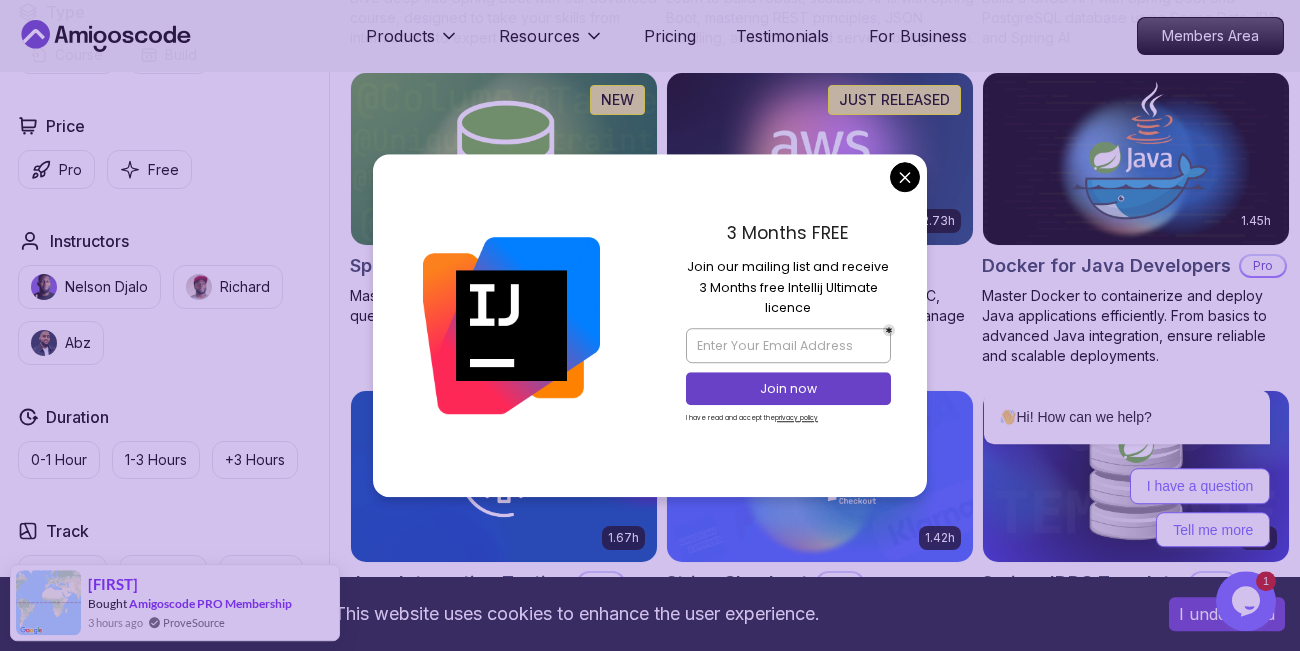 click on "This website uses cookies to enhance the user experience. I understand Products Resources Pricing Testimonials For Business Members Area Products Resources Pricing Testimonials For Business Members Area spring-boot Spring Boot Courses for Building Scalable Java Applications Learn to build production-grade Java applications using Spring Boot. Includes REST APIs, database integration, testing, and deployment. Filters Filters Type Course Build Price Pro Free Instructors Nelson Djalo Richard Abz Duration 0-1 Hour 1-3 Hours +3 Hours Track Front End Back End Dev Ops Full Stack Level Junior Mid-level Senior 5.18h Advanced Spring Boot Pro Dive deep into Spring Boot with our advanced course, designed to take your skills from intermediate to expert level. 3.30h Building APIs with Spring Boot Pro Learn to build robust, scalable APIs with Spring Boot, mastering REST principles, JSON handling, and embedded server configuration. 1.67h NEW Spring Boot for Beginners 6.65h NEW Spring Data JPA Pro 2.73h JUST RELEASED Pro 1.45h" at bounding box center (650, 751) 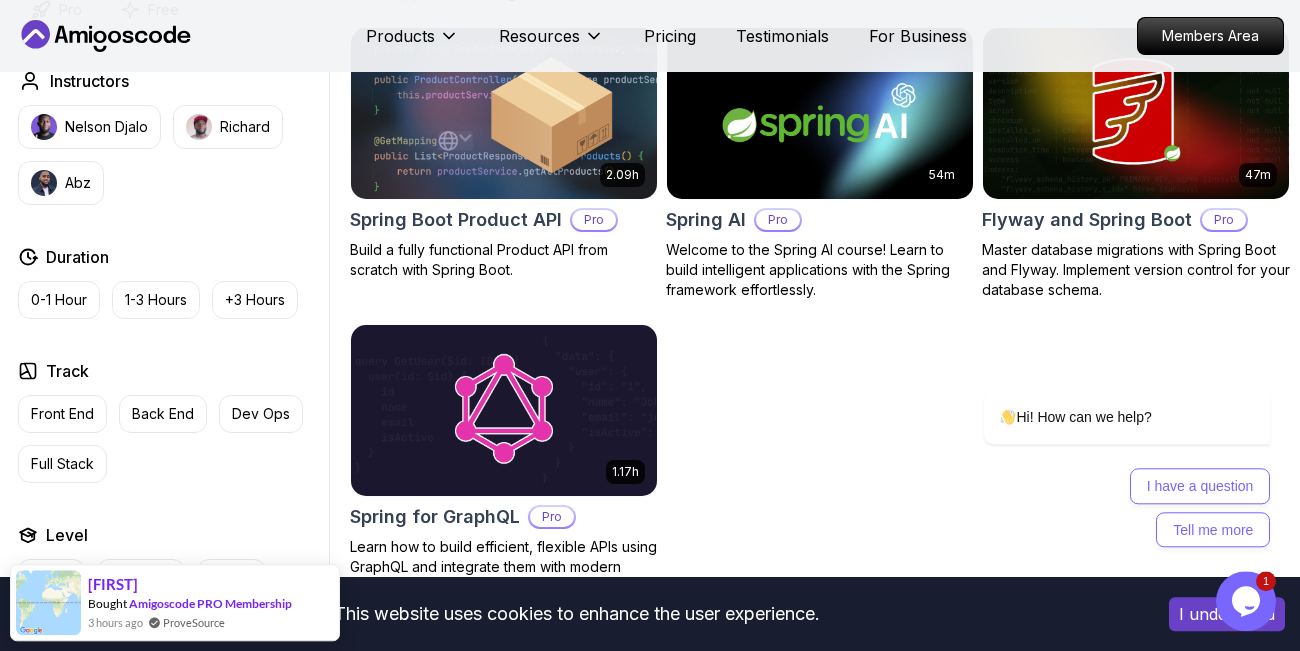 scroll, scrollTop: 1515, scrollLeft: 0, axis: vertical 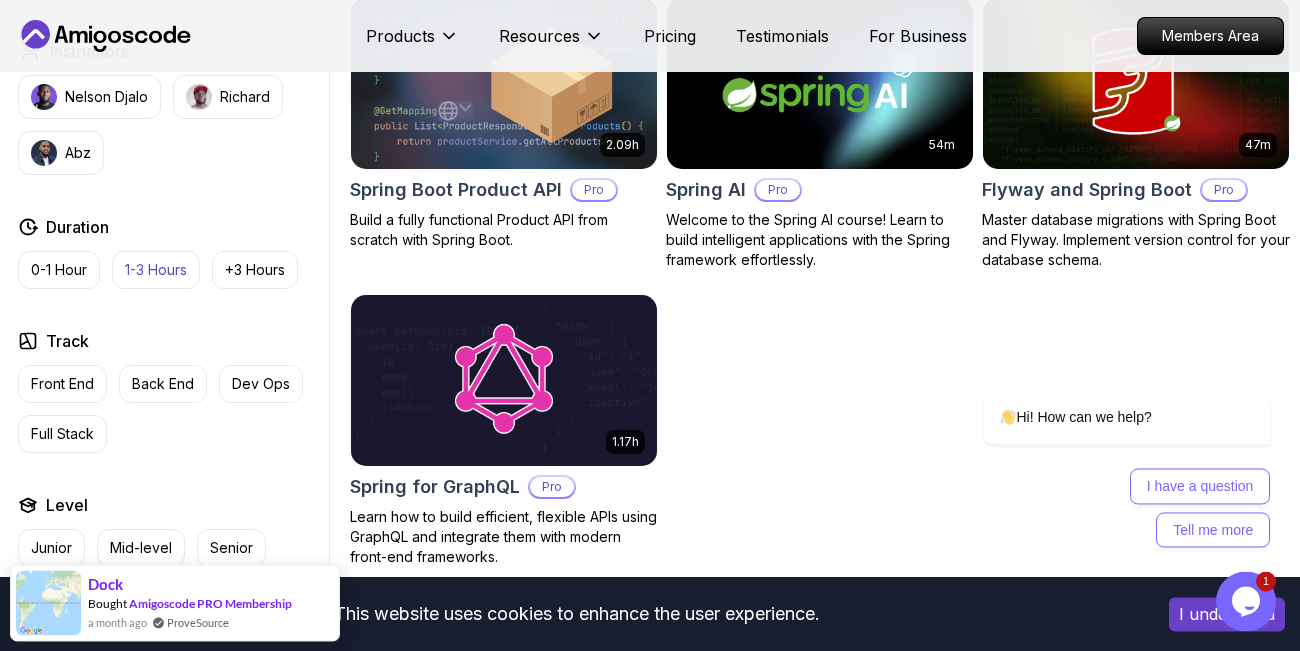 click on "1-3 Hours" at bounding box center [156, 270] 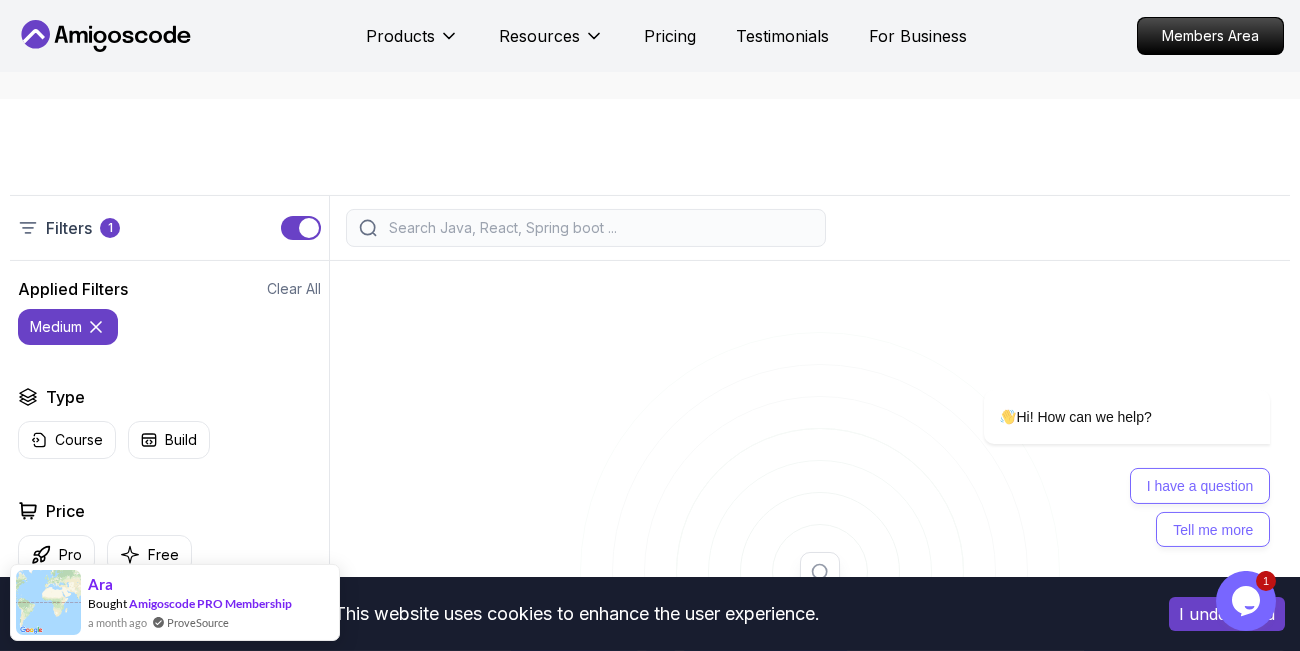 scroll, scrollTop: 0, scrollLeft: 0, axis: both 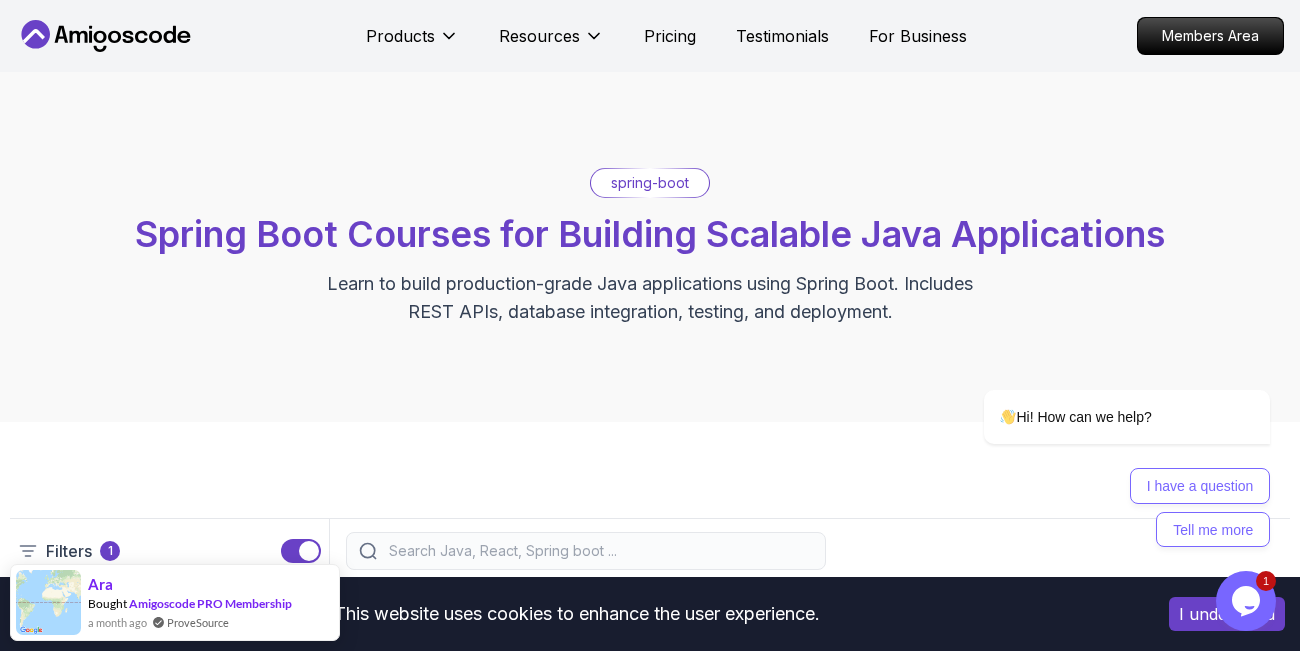 click 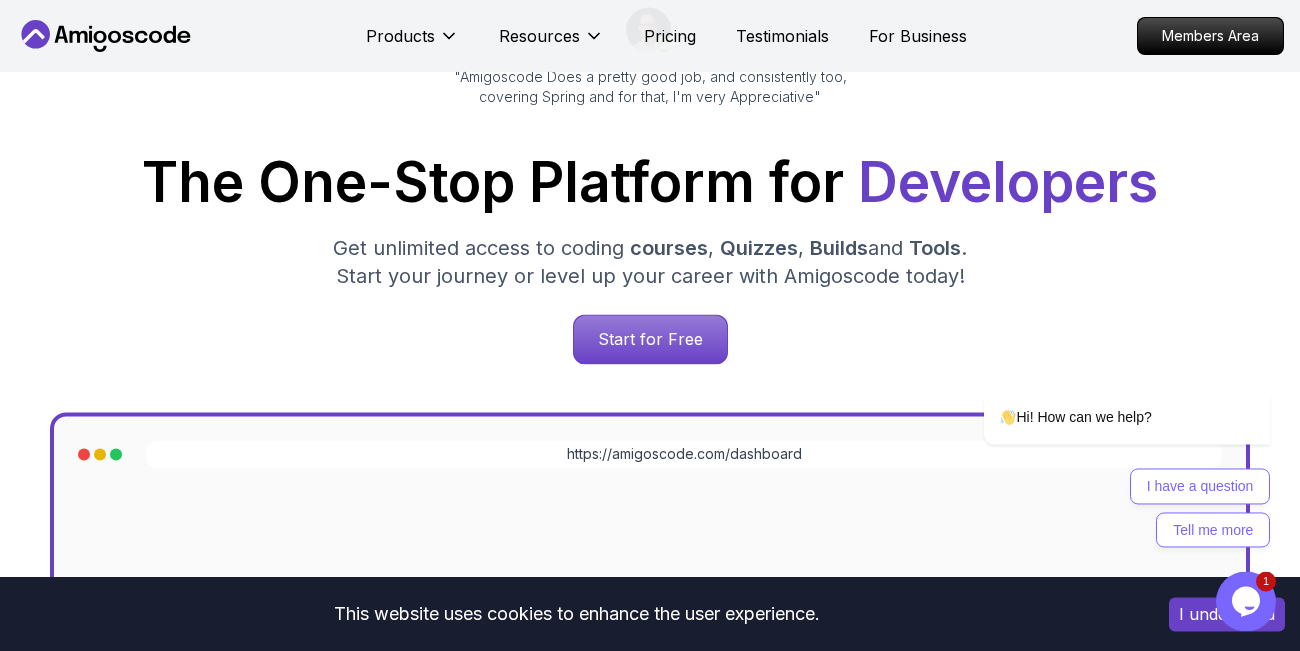 scroll, scrollTop: 299, scrollLeft: 0, axis: vertical 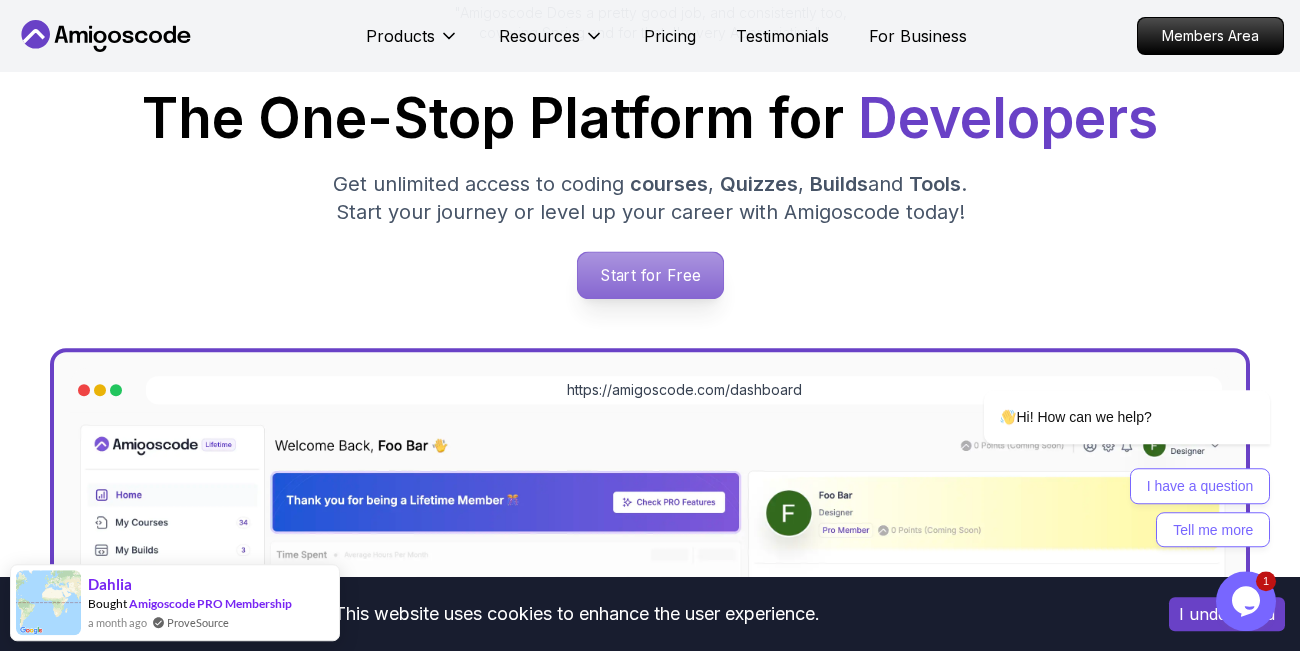 click on "Start for Free" at bounding box center [649, 275] 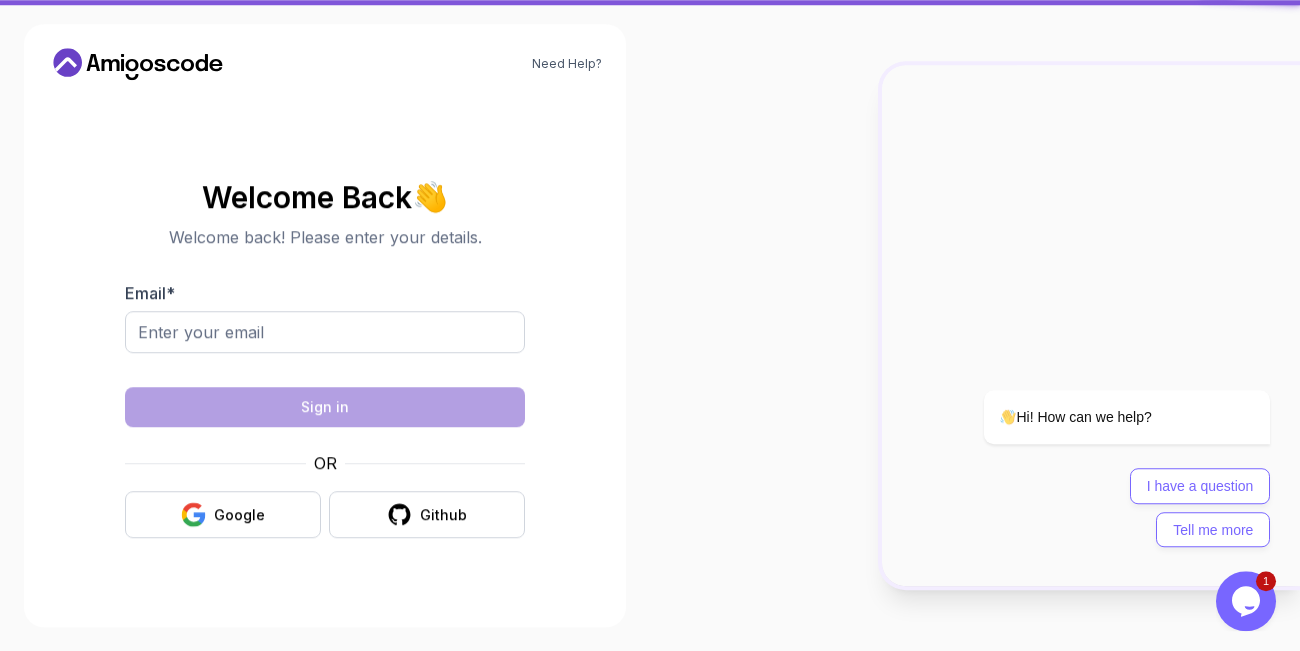 scroll, scrollTop: 0, scrollLeft: 0, axis: both 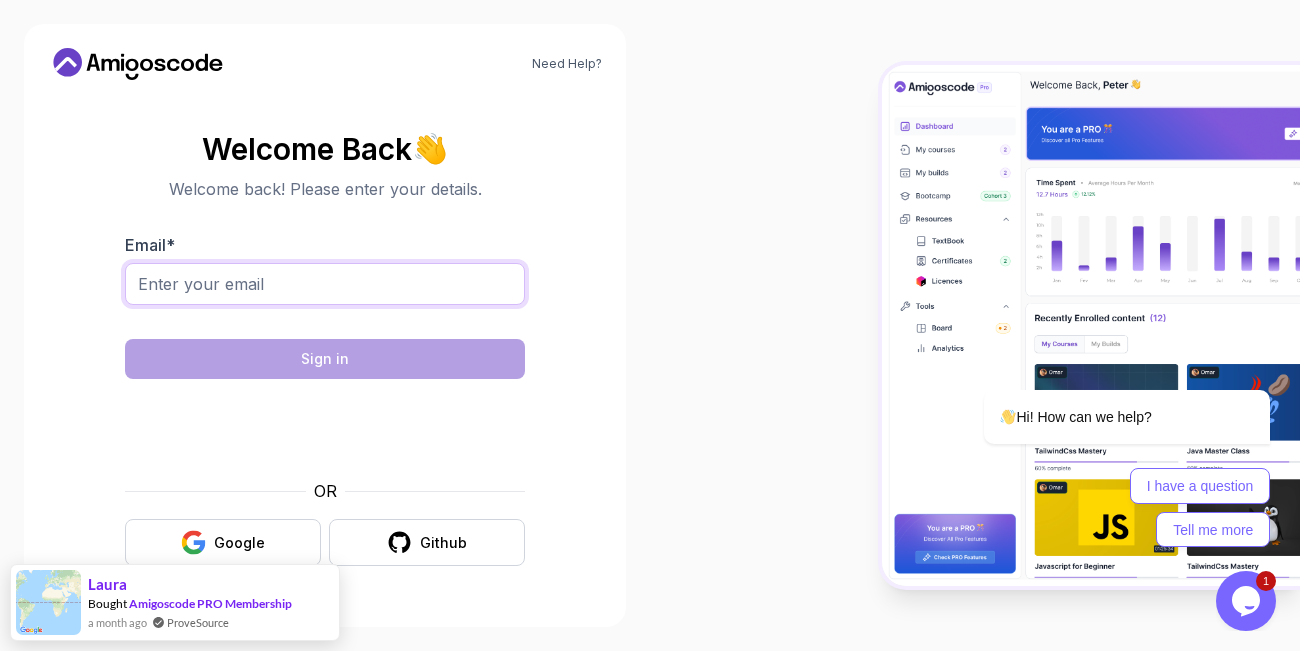 click on "Email *" at bounding box center (325, 284) 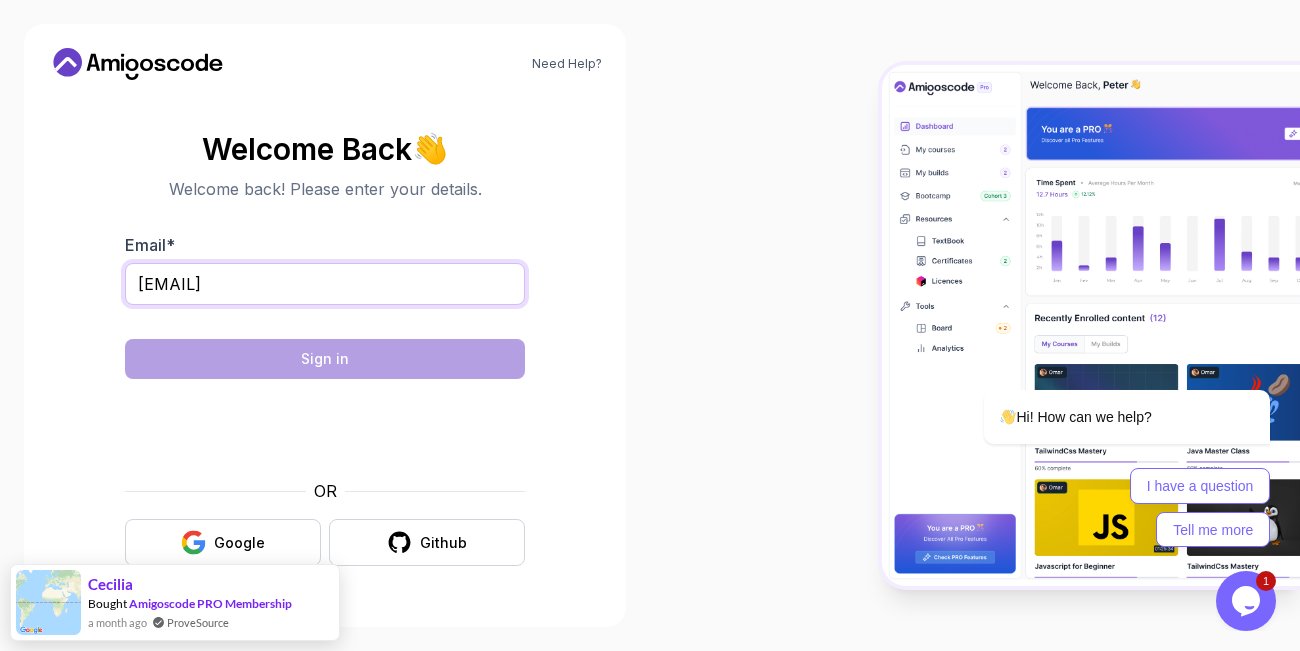 type on "belbazmelina@gmail.com" 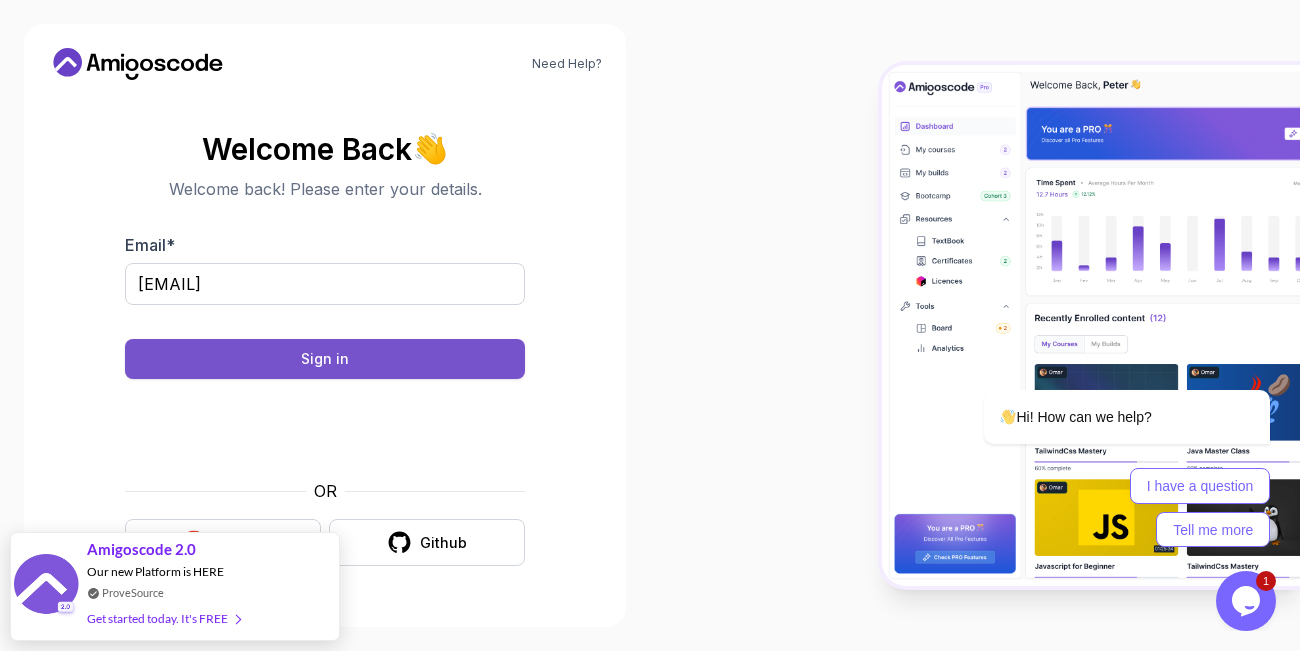 click on "Sign in" at bounding box center [325, 359] 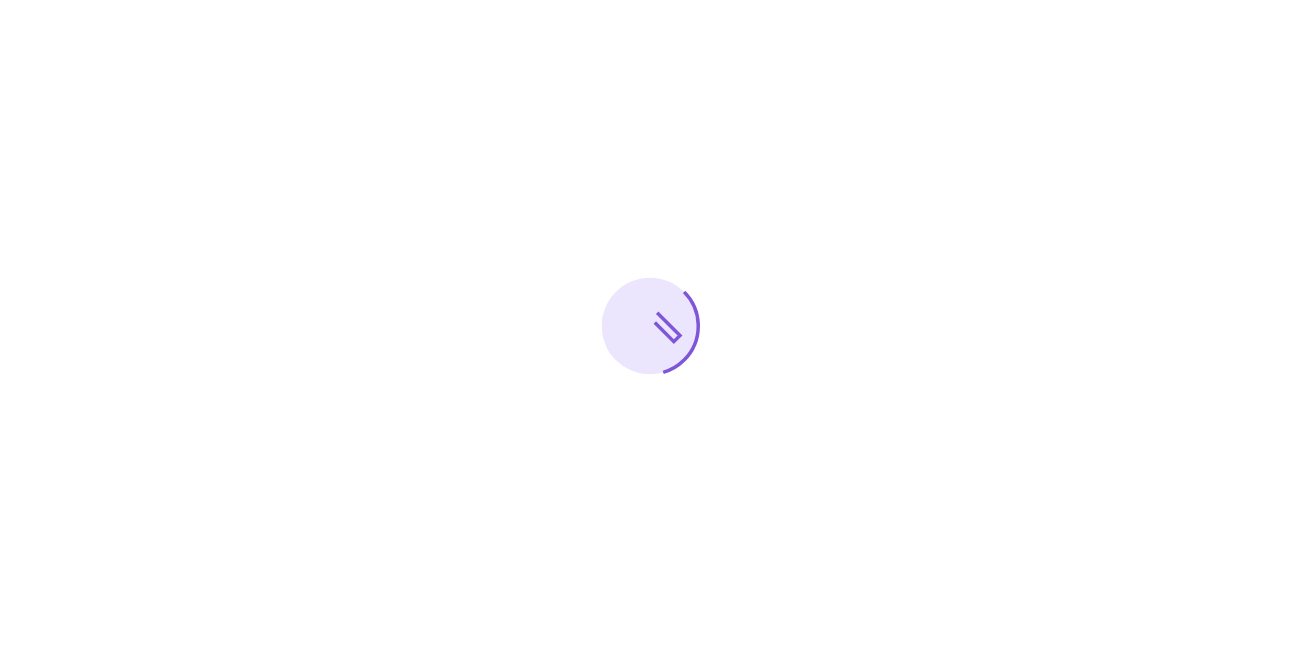 scroll, scrollTop: 0, scrollLeft: 0, axis: both 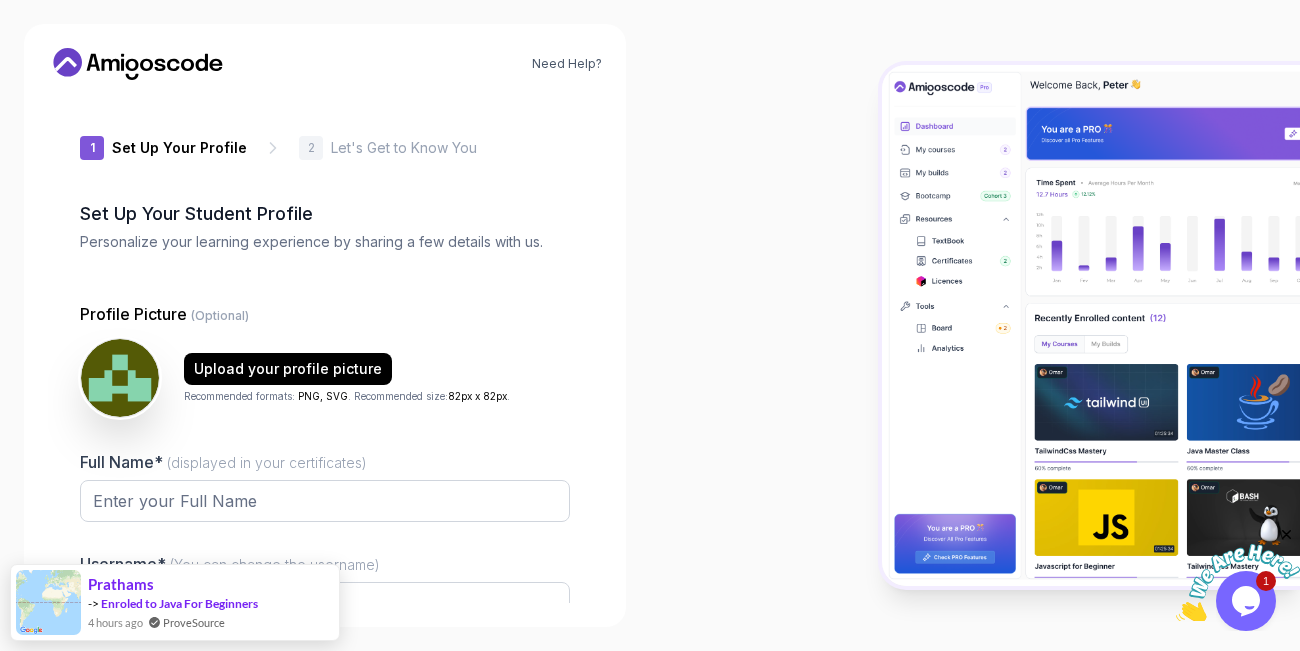 type on "[USERNAME]" 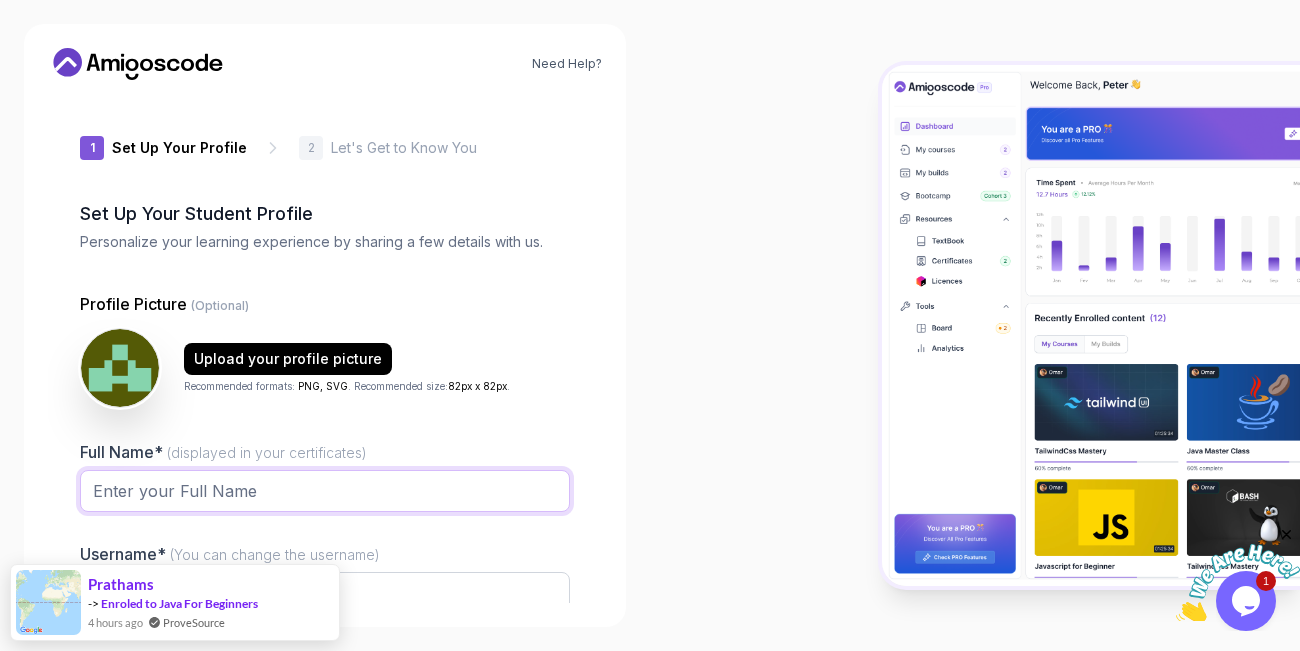 click on "Full Name*   (displayed in your certificates)" at bounding box center (325, 491) 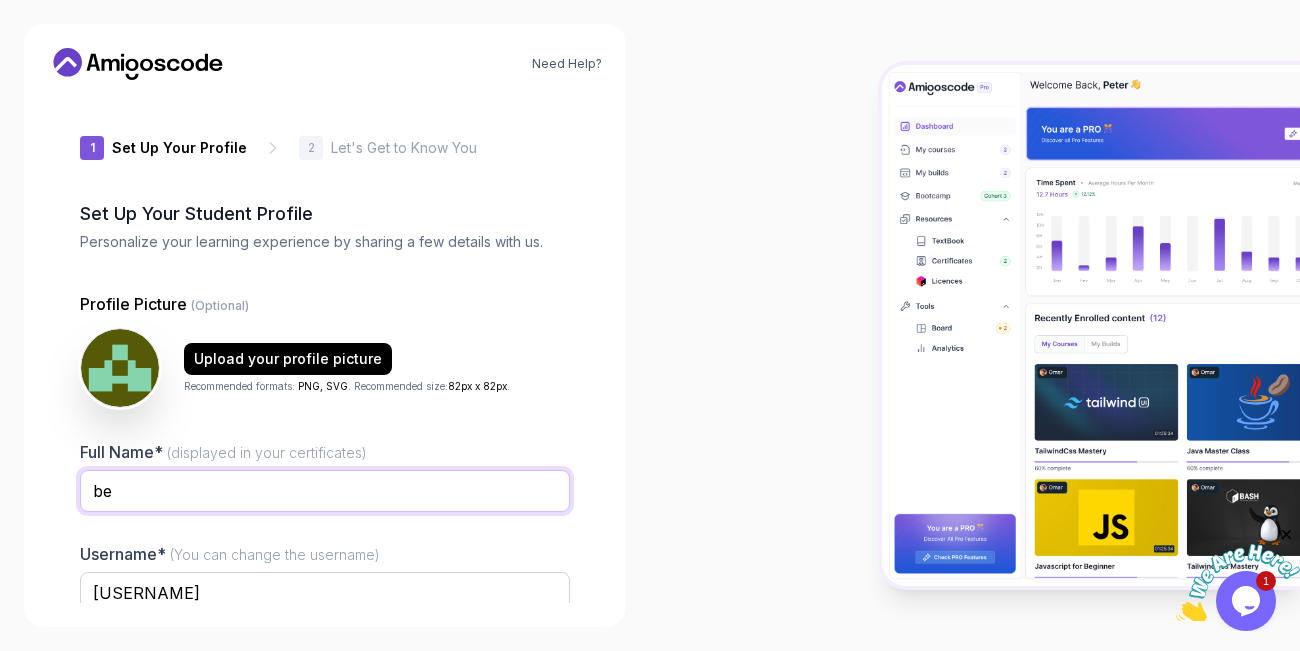 type on "b" 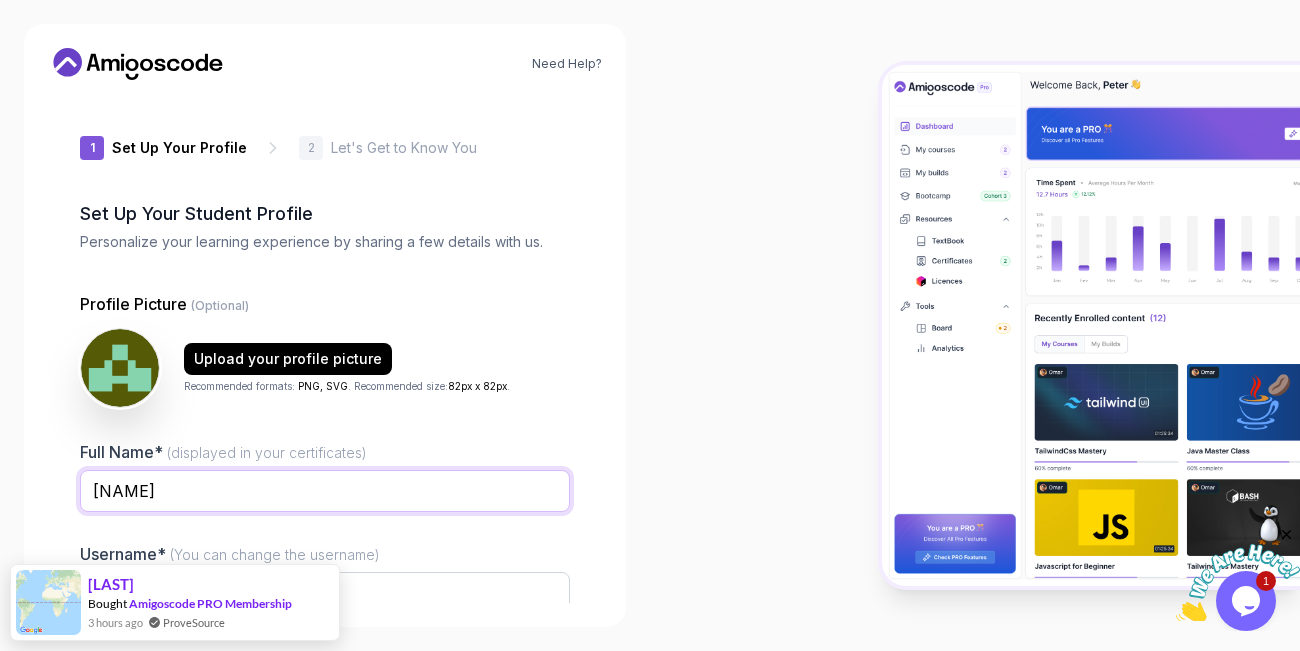 type on "m" 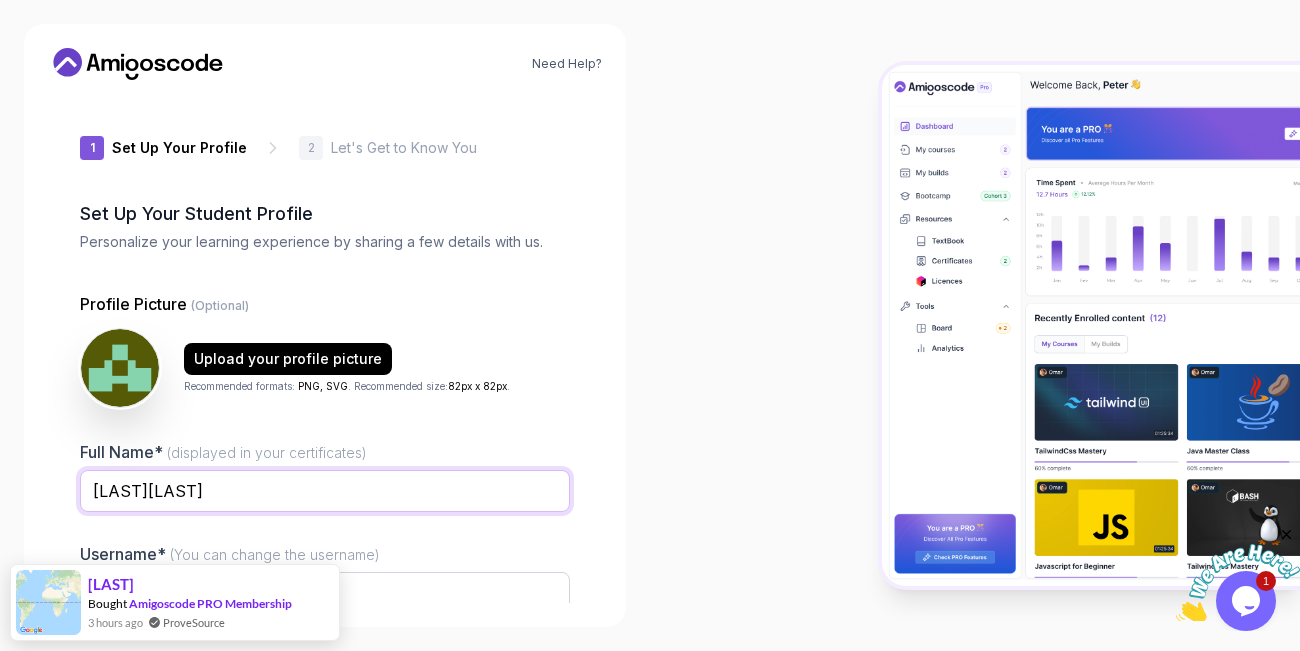 scroll, scrollTop: 183, scrollLeft: 0, axis: vertical 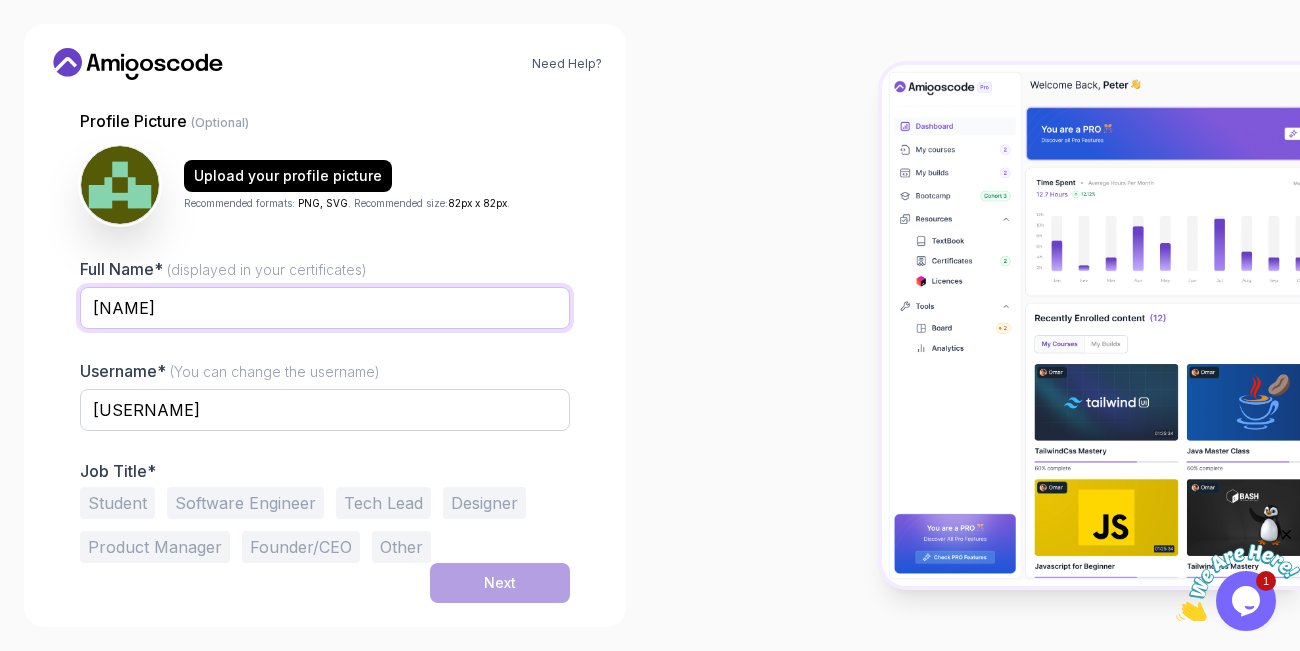 type on "M" 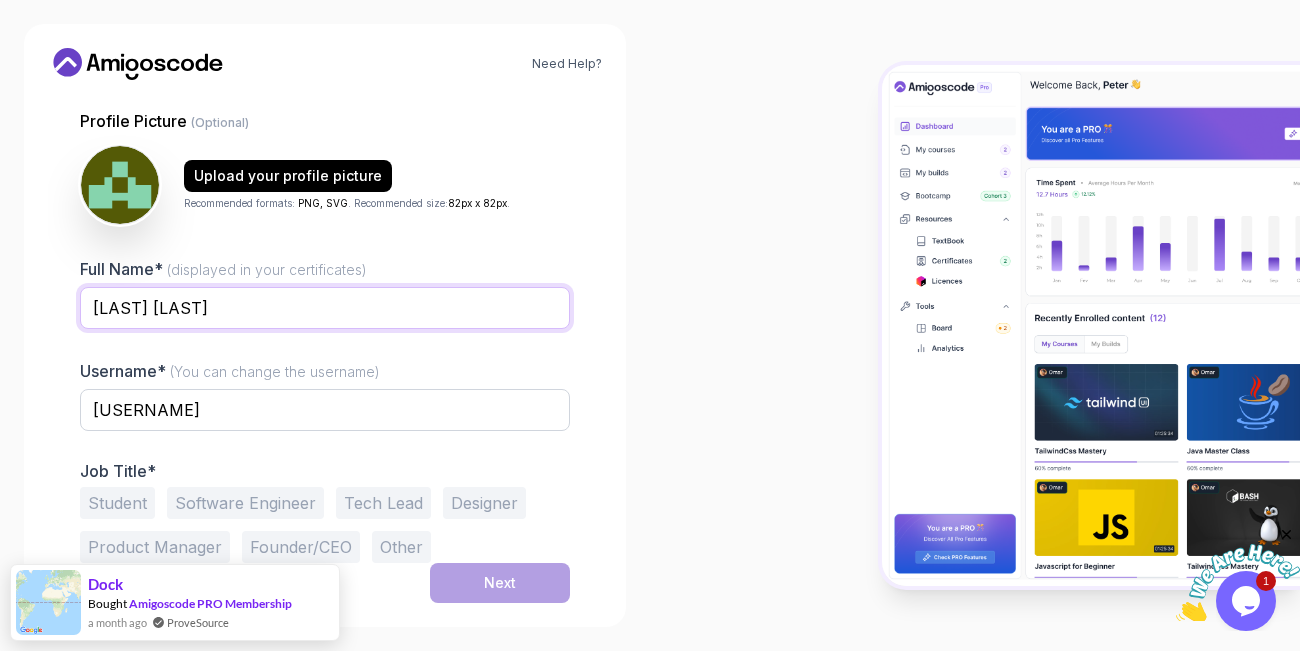 type on "[LAST] [LAST]" 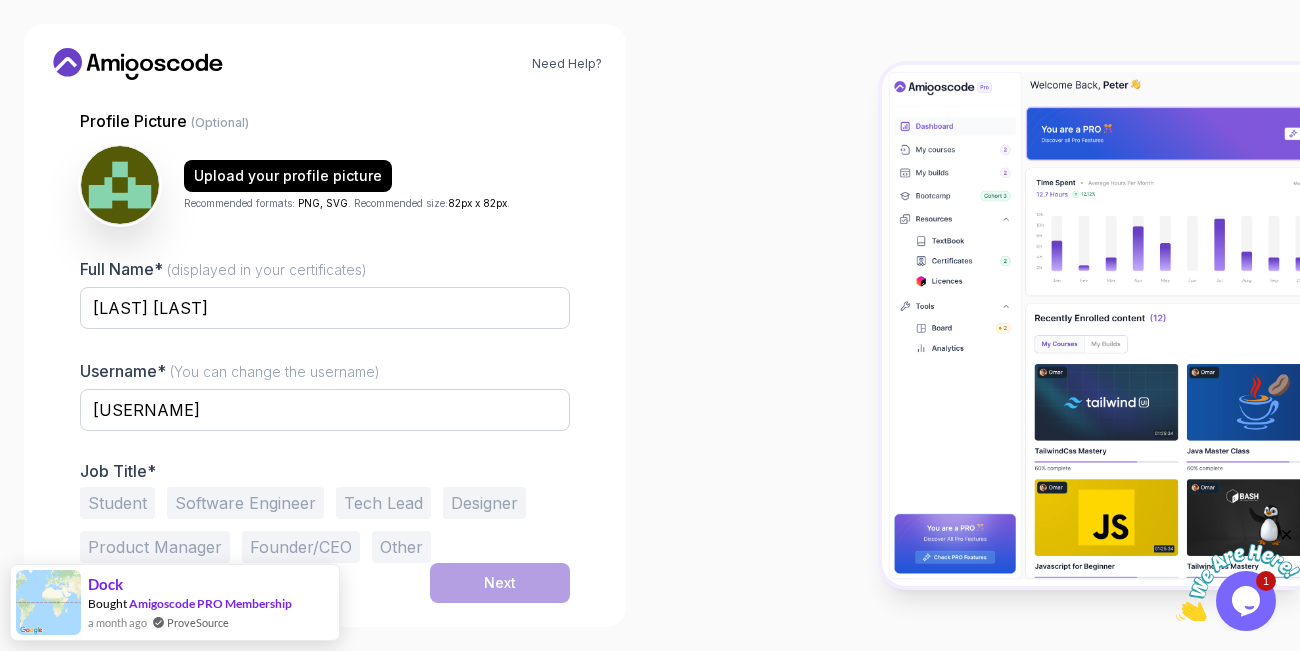 click on "Student" at bounding box center (117, 503) 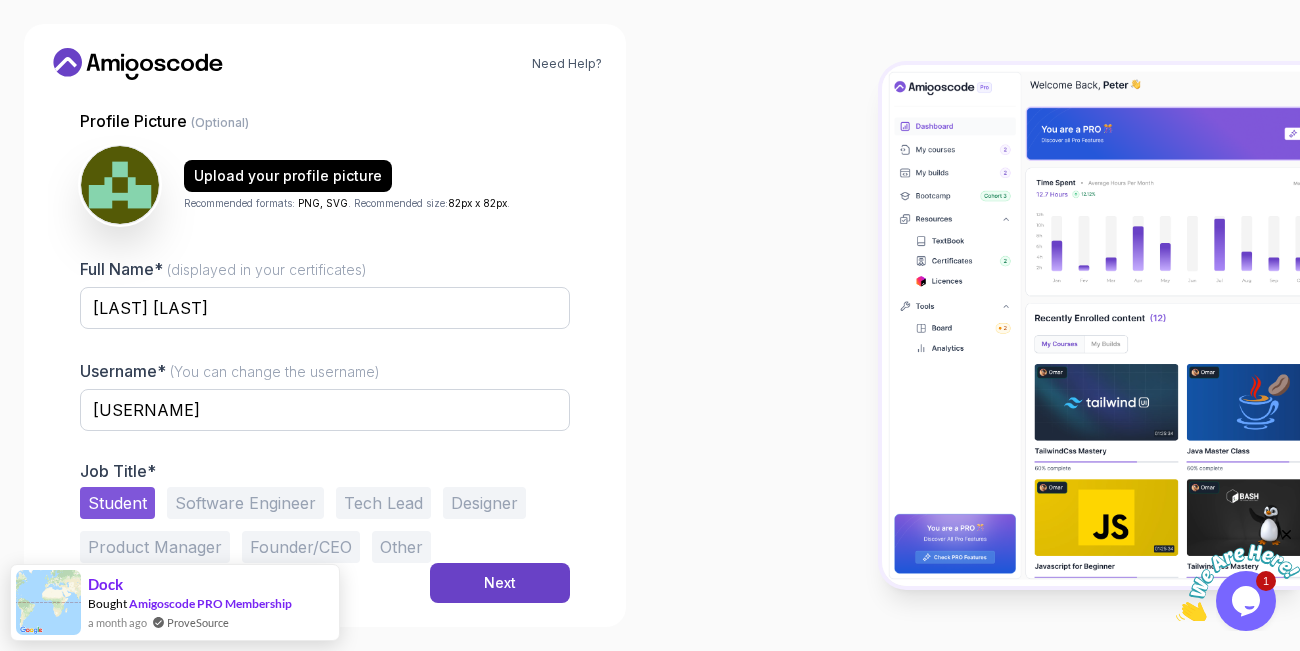 click on "Software Engineer" at bounding box center [245, 503] 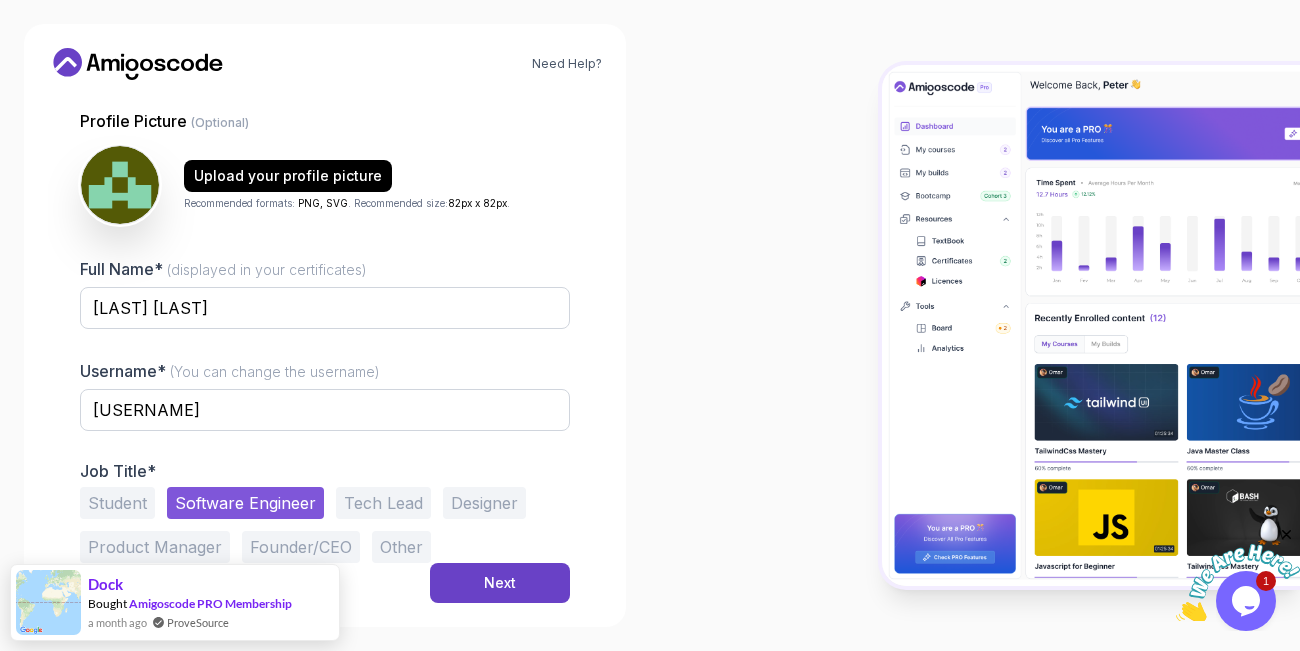 click on "Student" at bounding box center [117, 503] 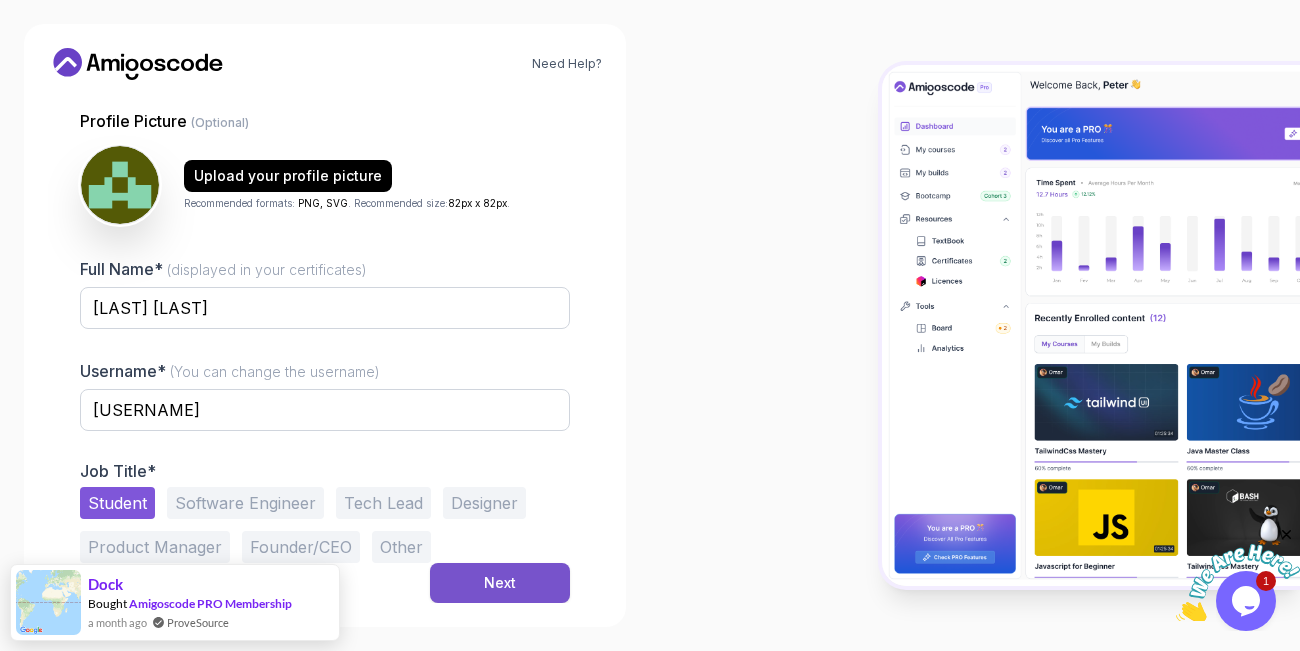 click on "Next" at bounding box center [500, 583] 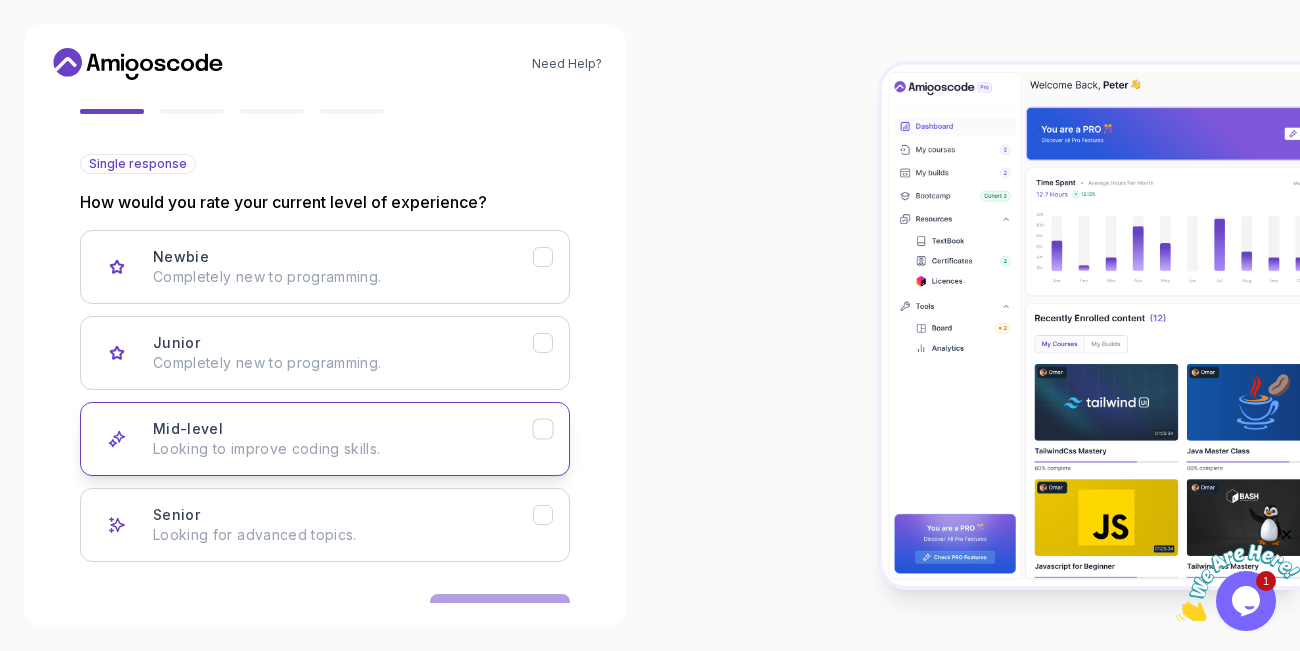 click on "Mid-level Looking to improve coding skills." at bounding box center (325, 439) 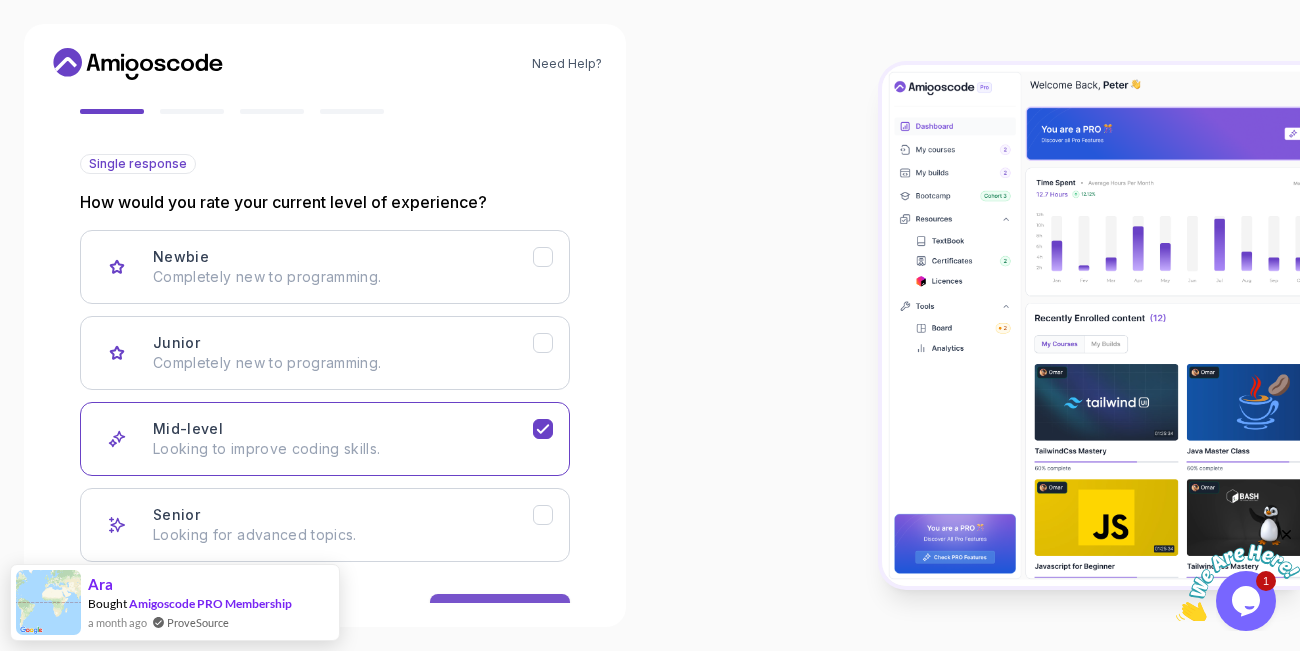 click on "Next" at bounding box center (500, 614) 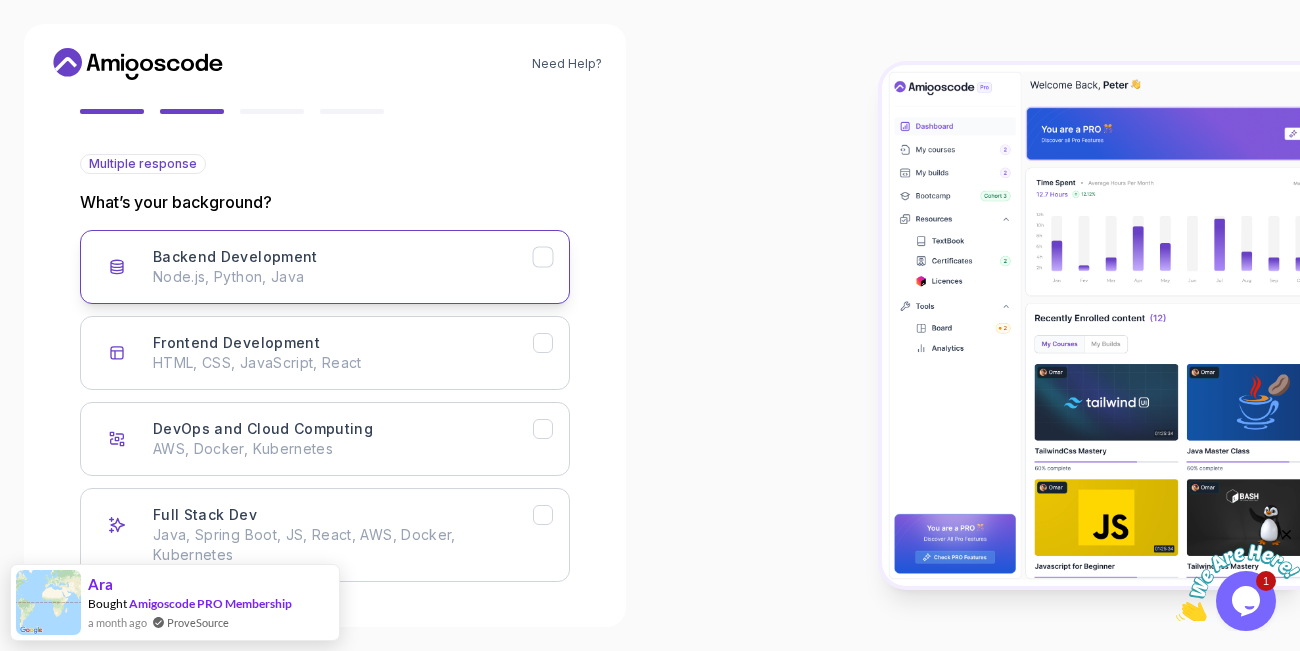 click on "Backend Development Node.js, Python, Java" at bounding box center [325, 267] 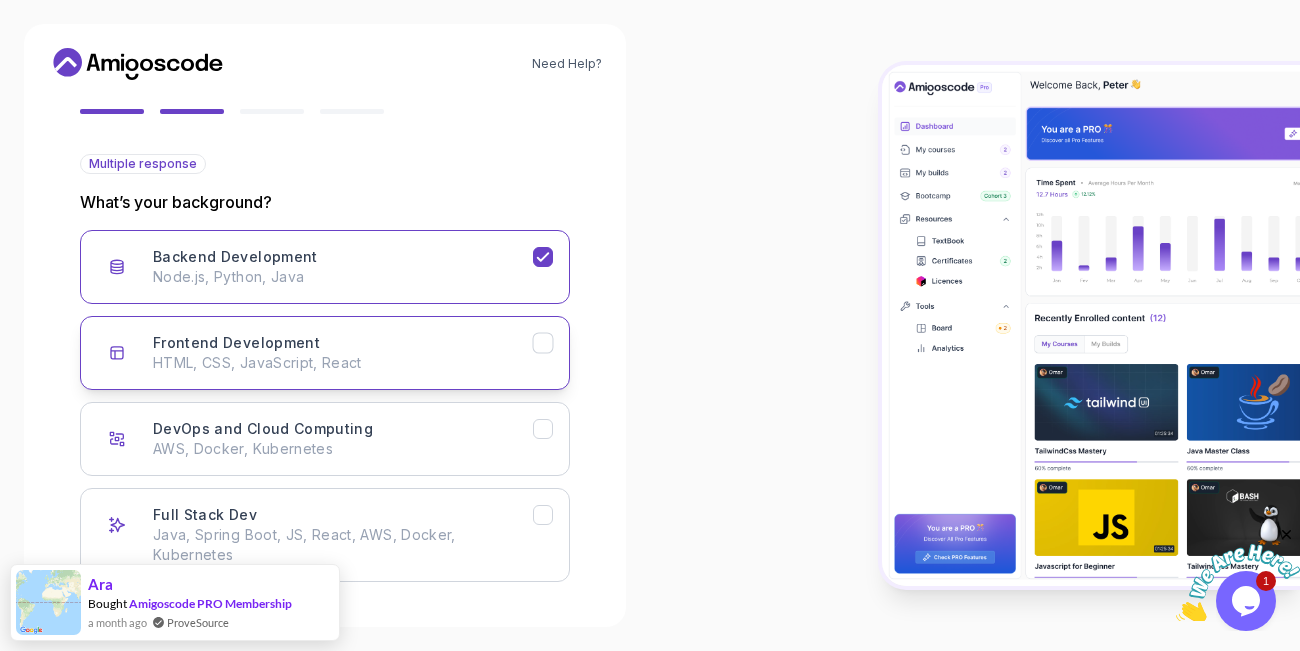click on "Frontend Development HTML, CSS, JavaScript, React" at bounding box center [325, 353] 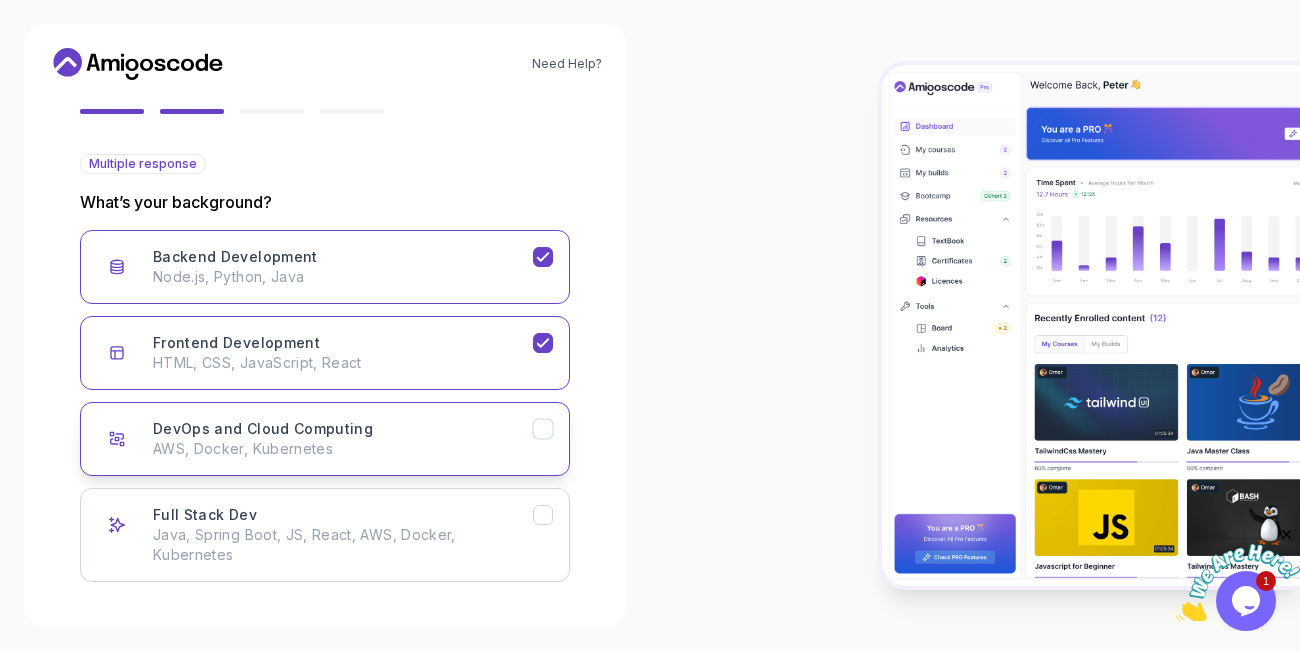click on "DevOps and Cloud Computing AWS, Docker, Kubernetes" at bounding box center (343, 439) 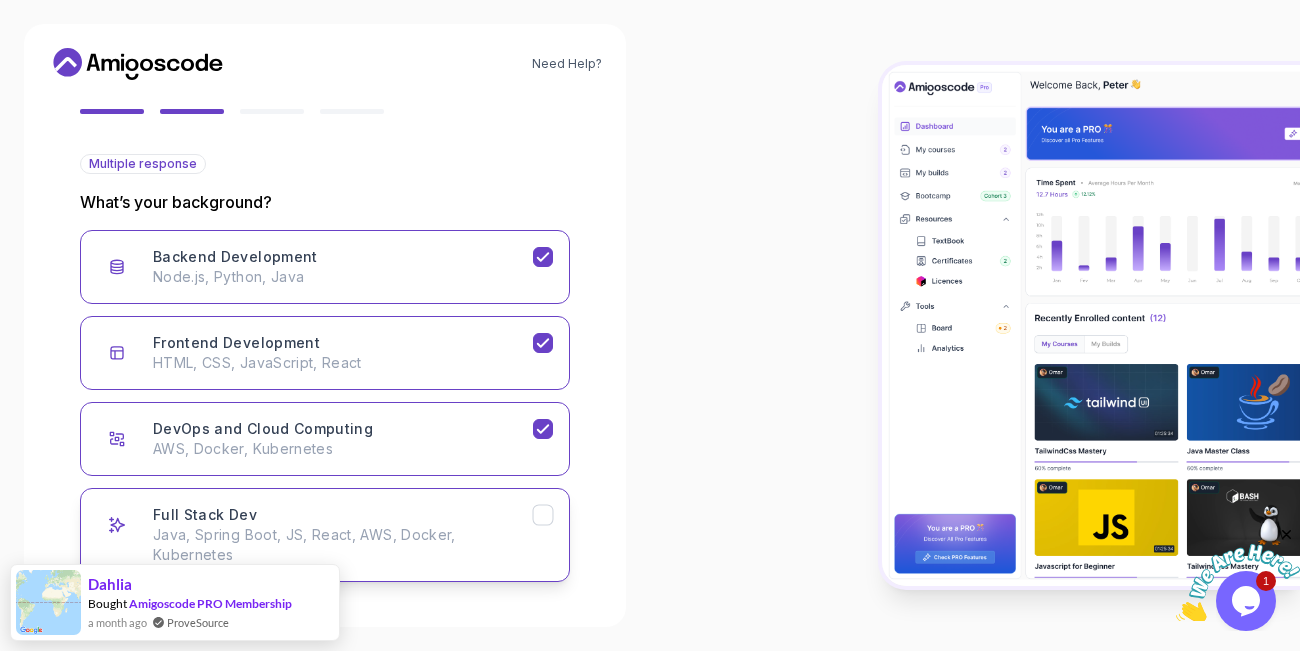 click on "Java, Spring Boot, JS, React, AWS, Docker, Kubernetes" at bounding box center [343, 545] 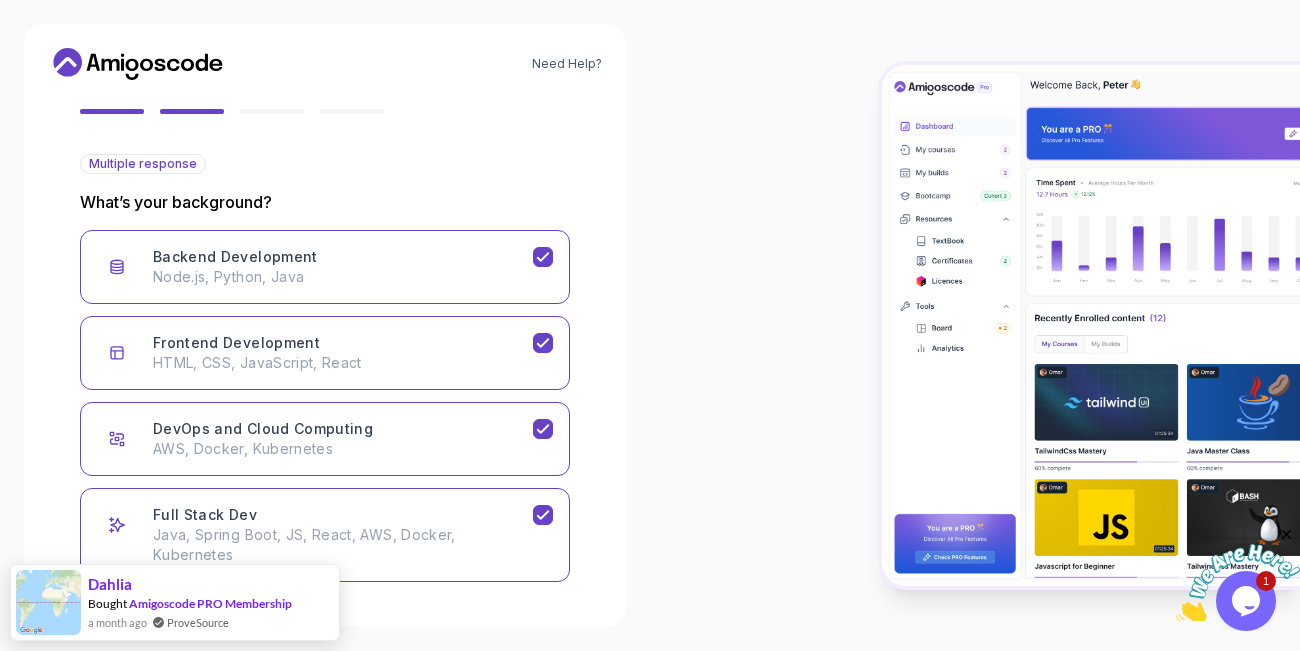 click on "2 Let's Get to Know You 1 Set Up Your Profile 2 Let's Get to Know You Getting to Know You Quick Questions for a Personalized Experience Multiple response What’s your background? Backend Development Node.js, Python, Java Frontend Development HTML, CSS, JavaScript, React DevOps and Cloud Computing AWS, Docker, Kubernetes Full Stack Dev Java, Spring Boot, JS, React, AWS, Docker, Kubernetes Back Next" at bounding box center (325, 166) 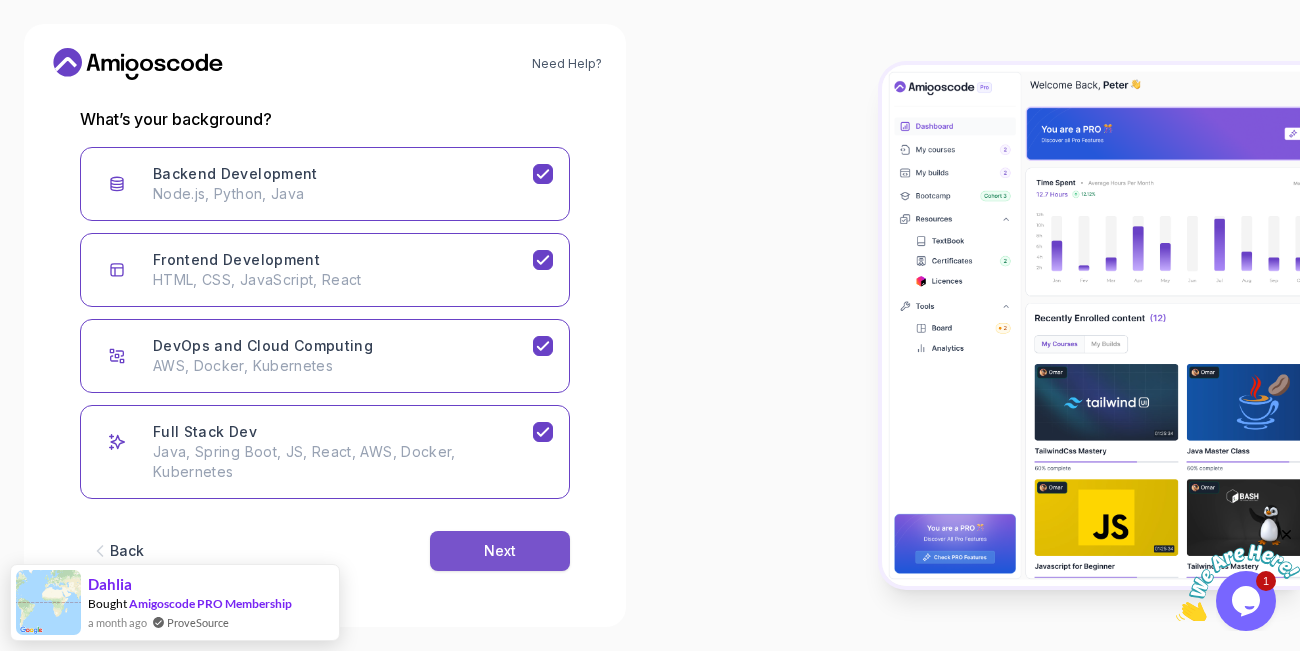 click on "Next" at bounding box center (500, 551) 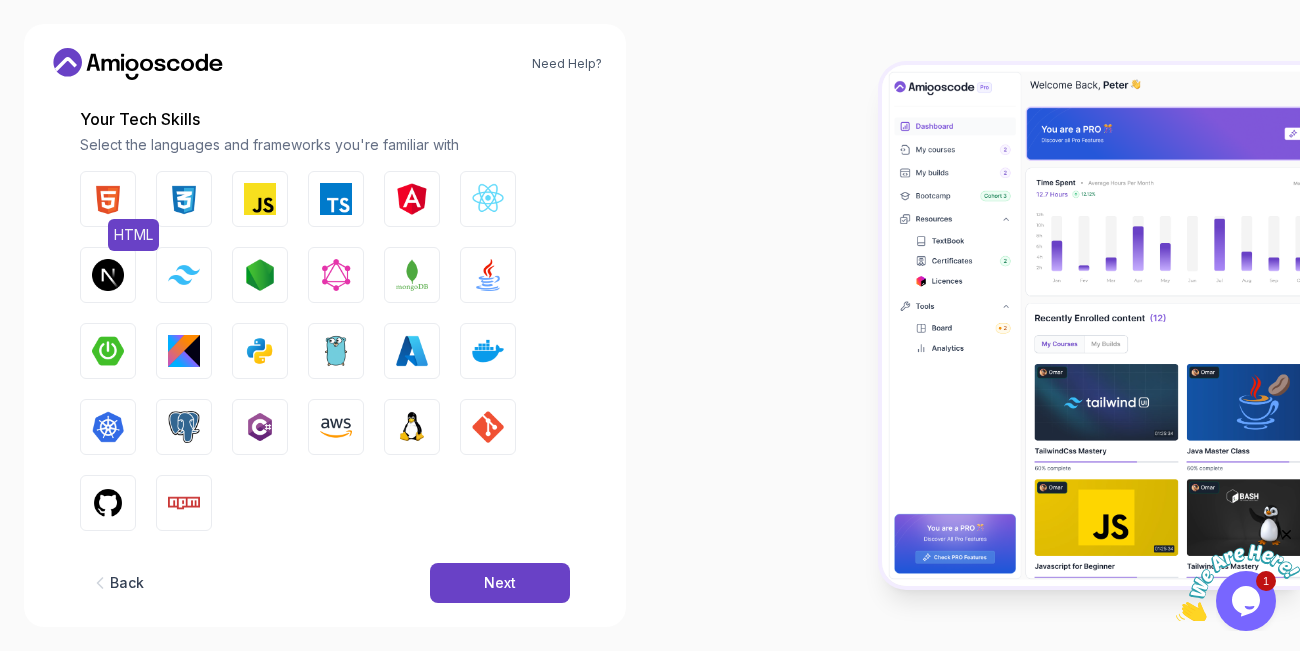 click at bounding box center [108, 199] 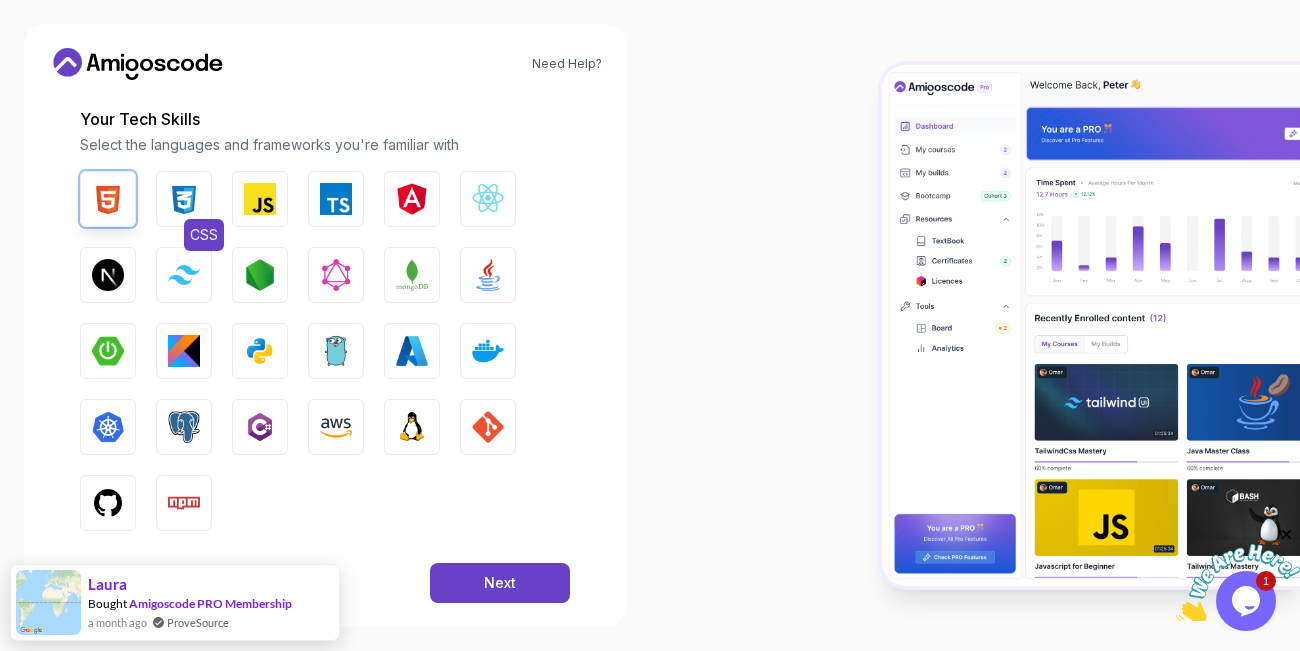 click at bounding box center [184, 199] 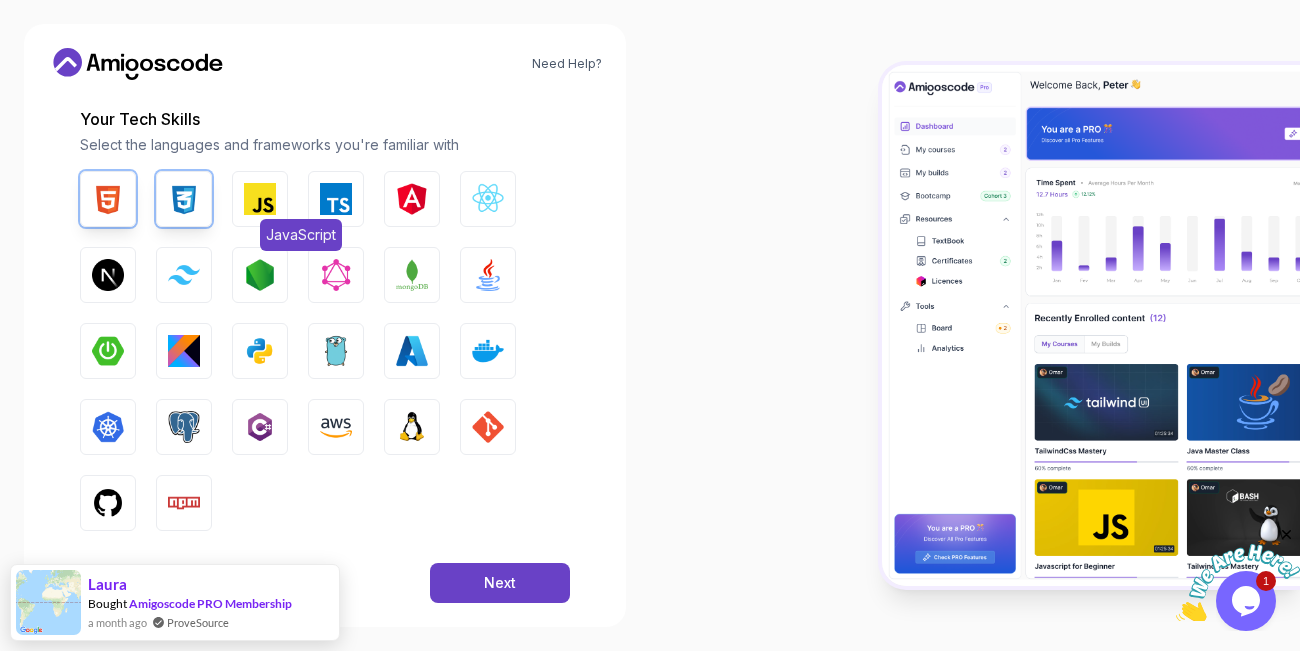 click at bounding box center [260, 199] 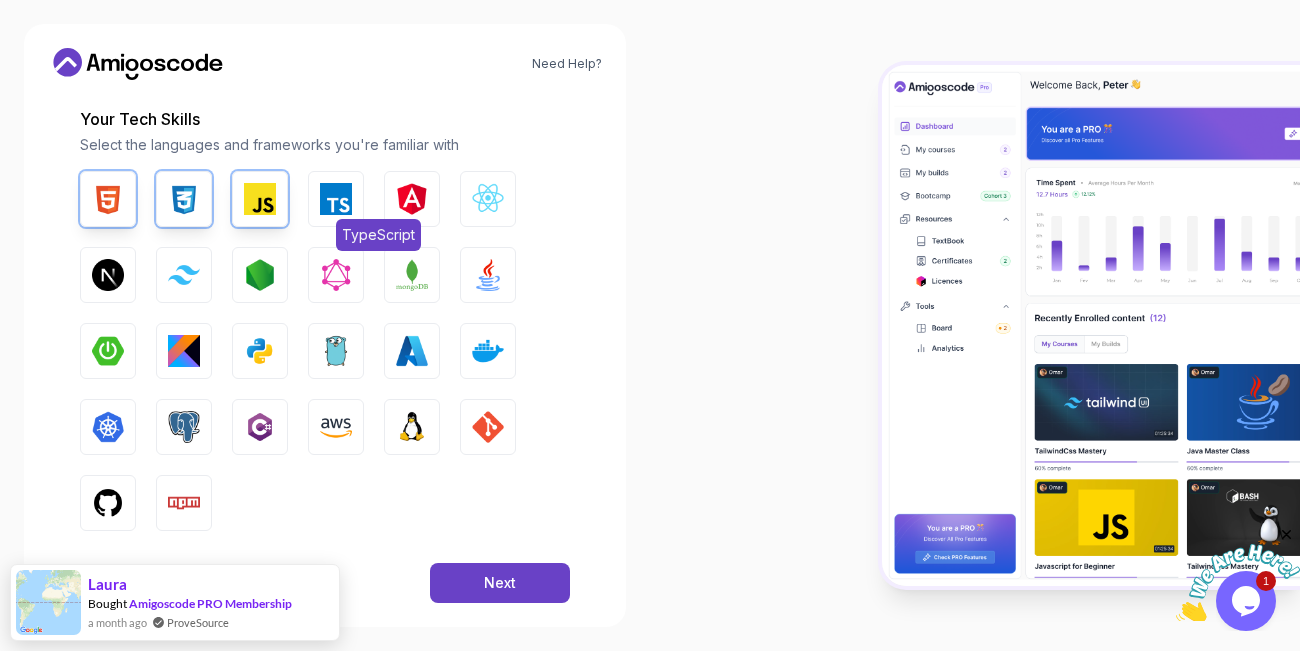 click on "TypeScript" at bounding box center [336, 199] 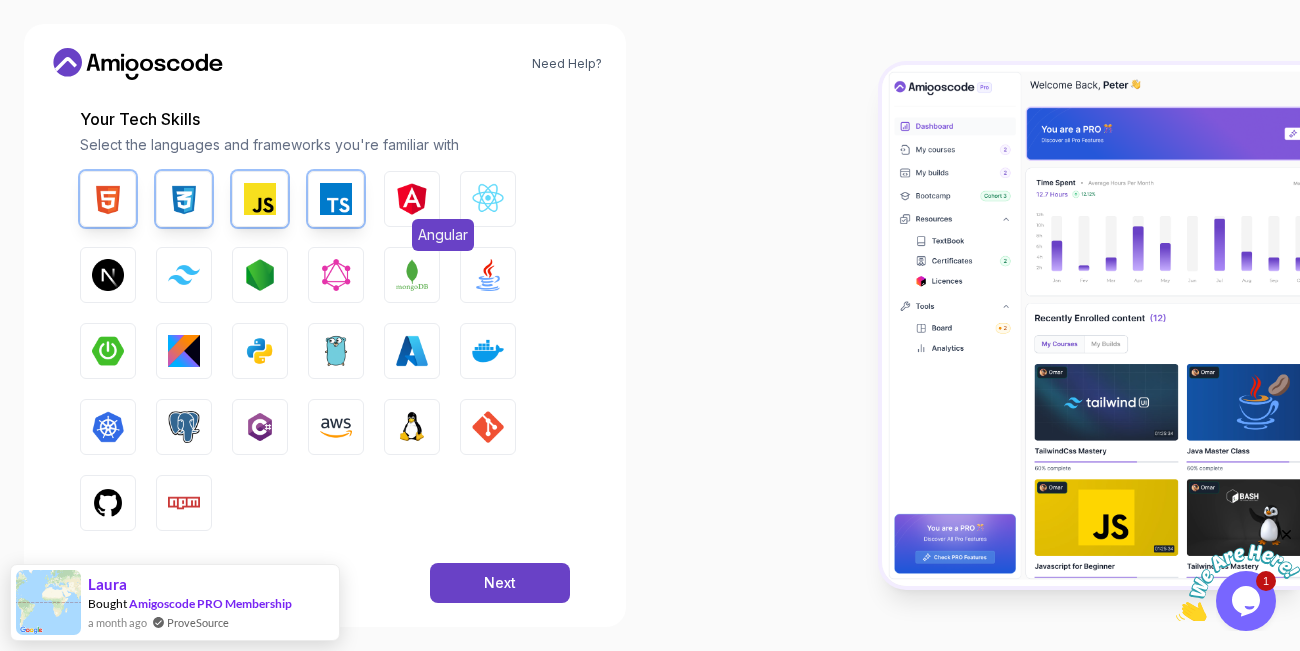 click at bounding box center [412, 199] 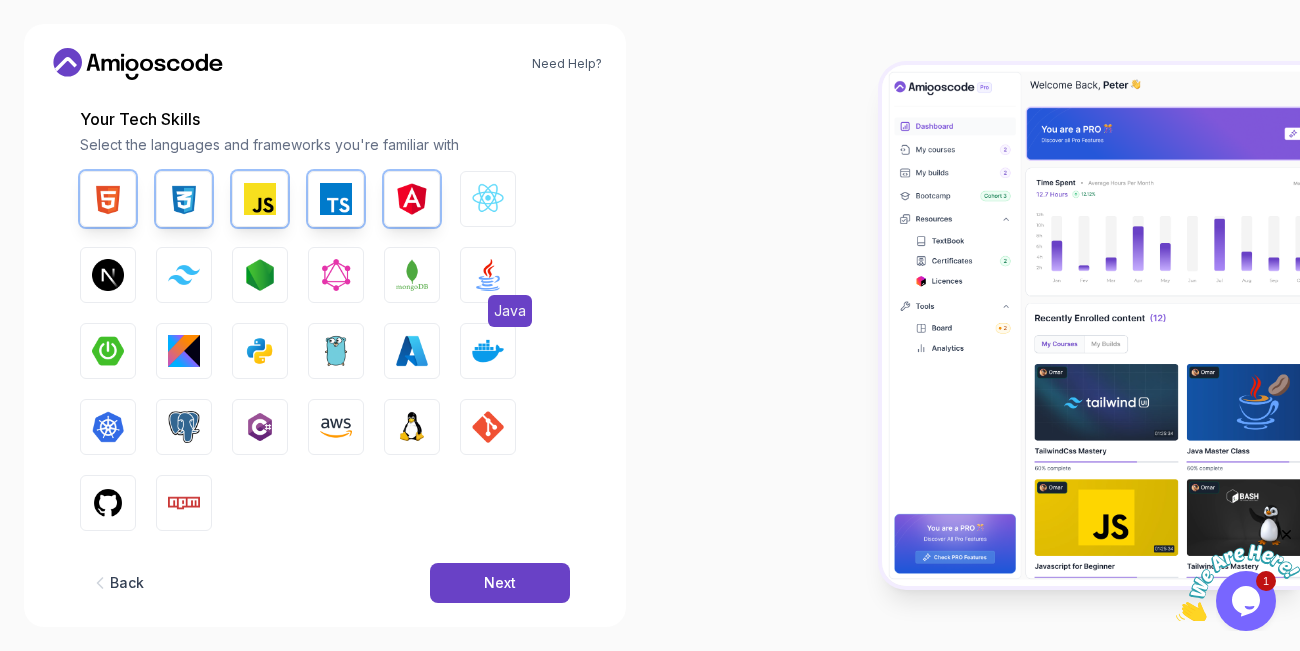 click at bounding box center (488, 275) 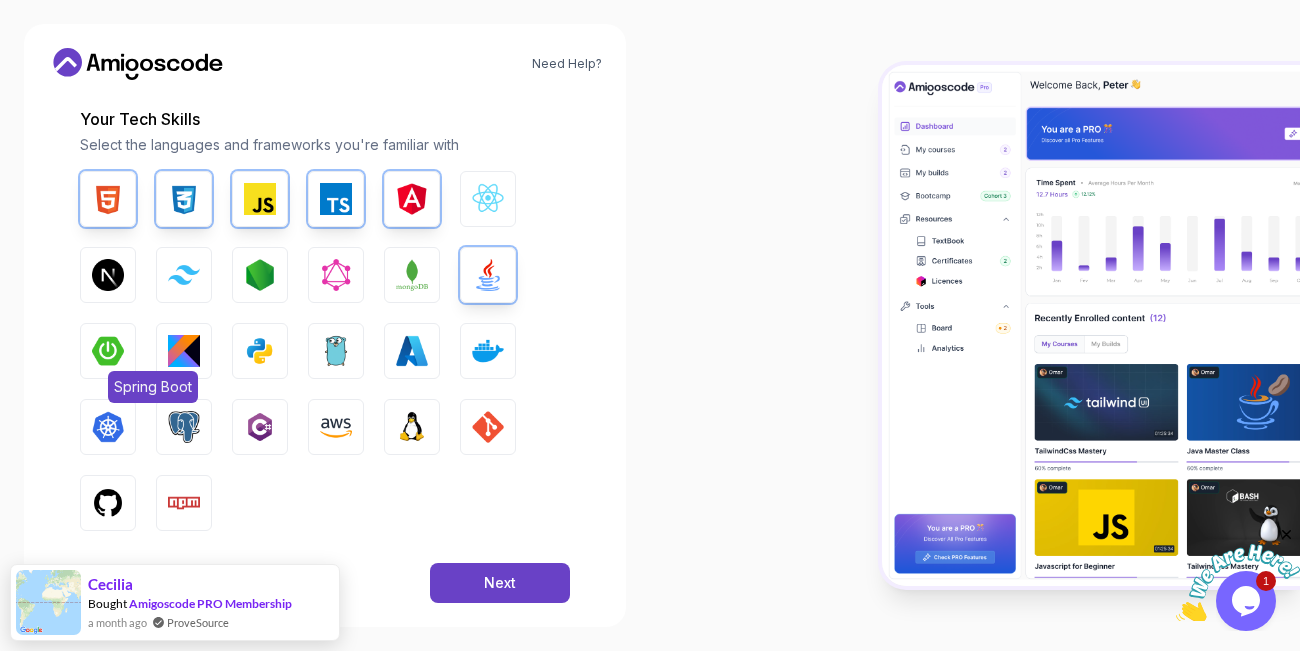 click at bounding box center [108, 351] 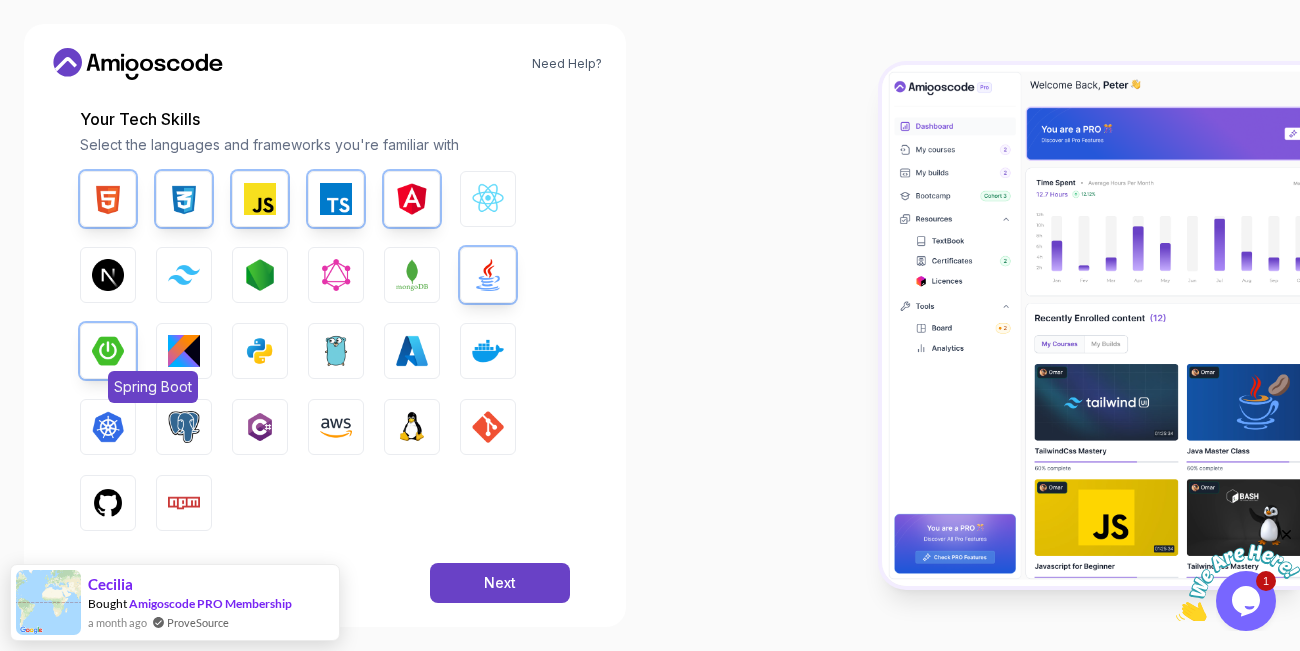 click at bounding box center [108, 351] 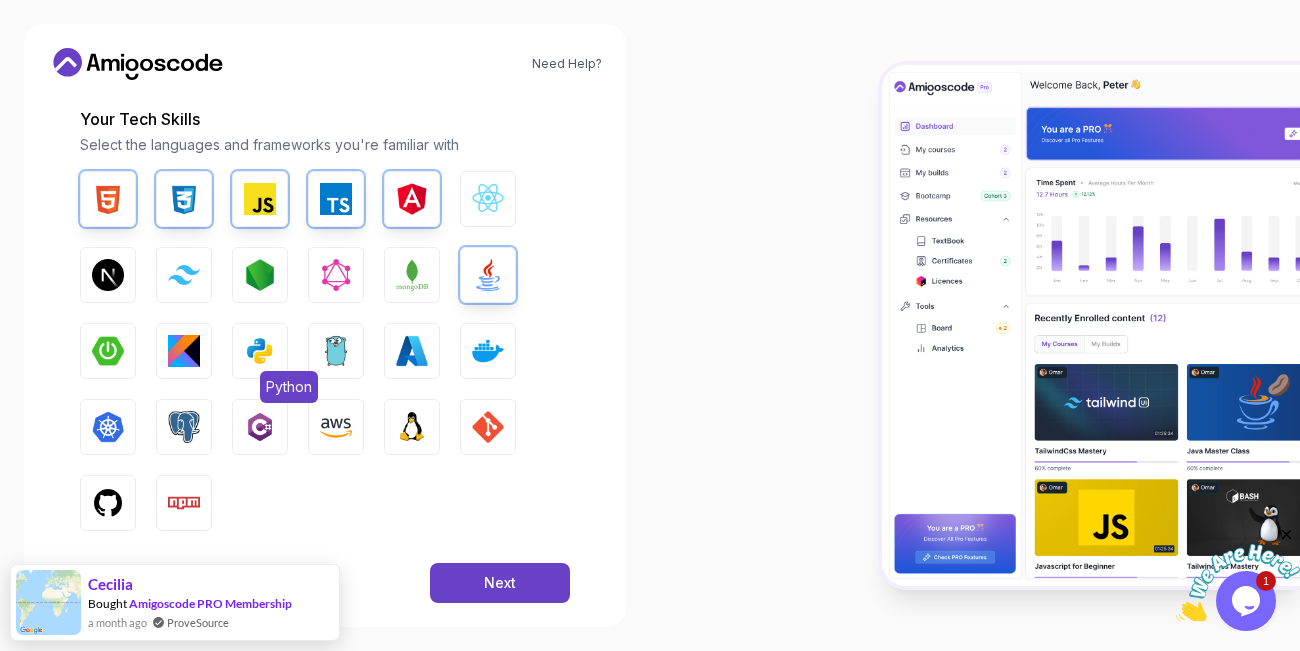 click at bounding box center (260, 351) 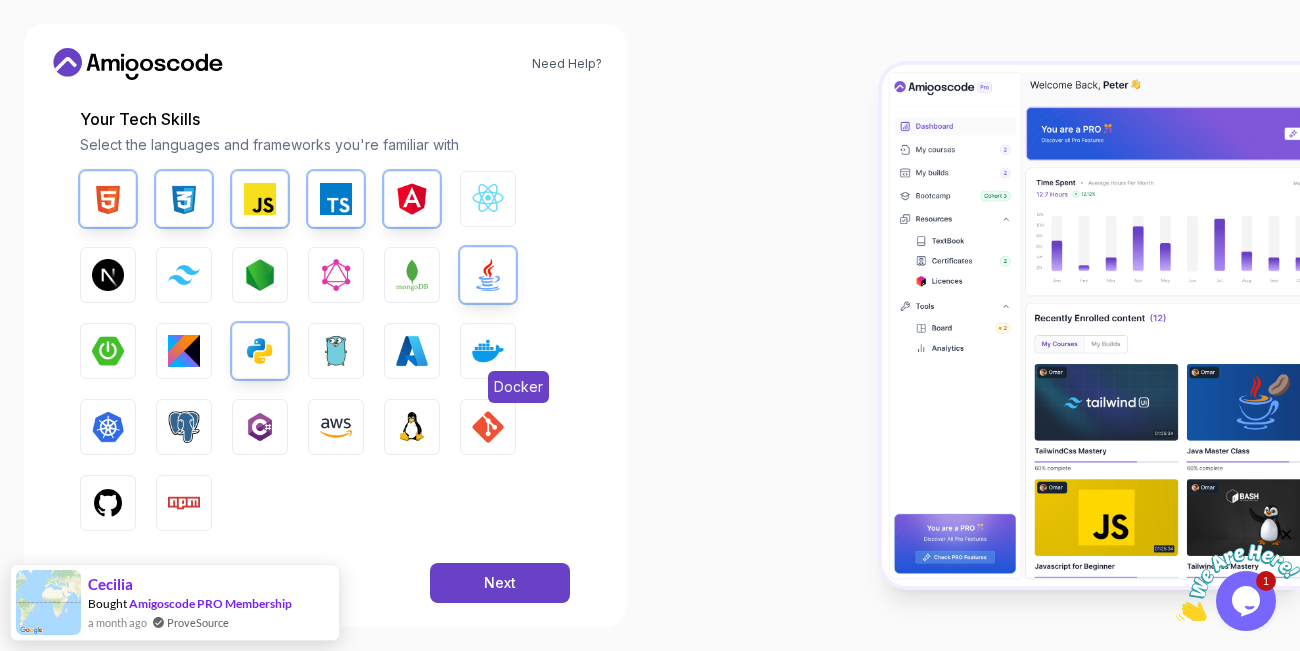 click at bounding box center [488, 351] 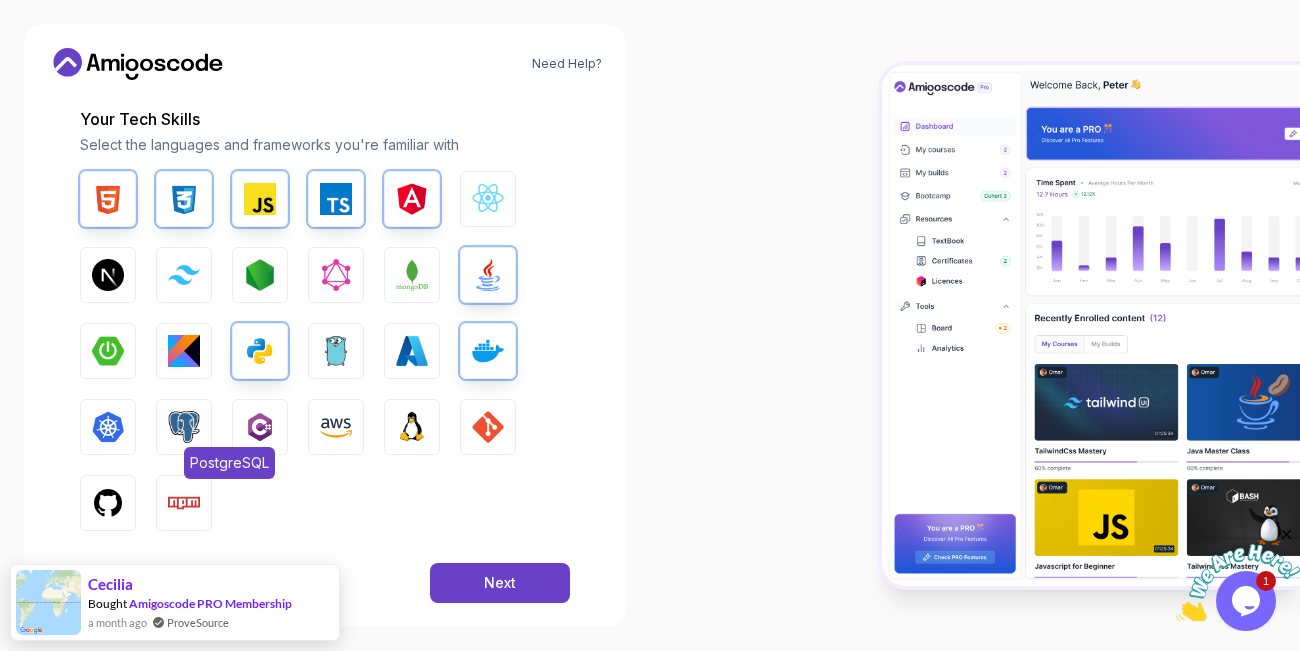 click at bounding box center [184, 427] 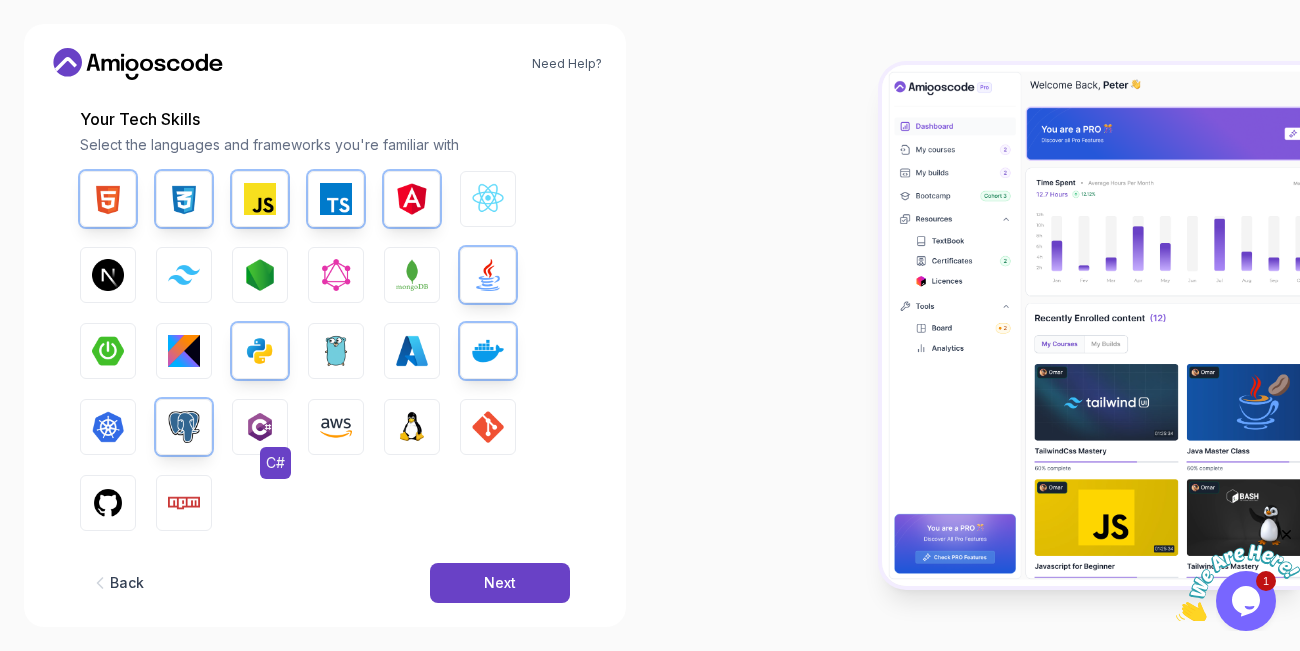 click at bounding box center (260, 427) 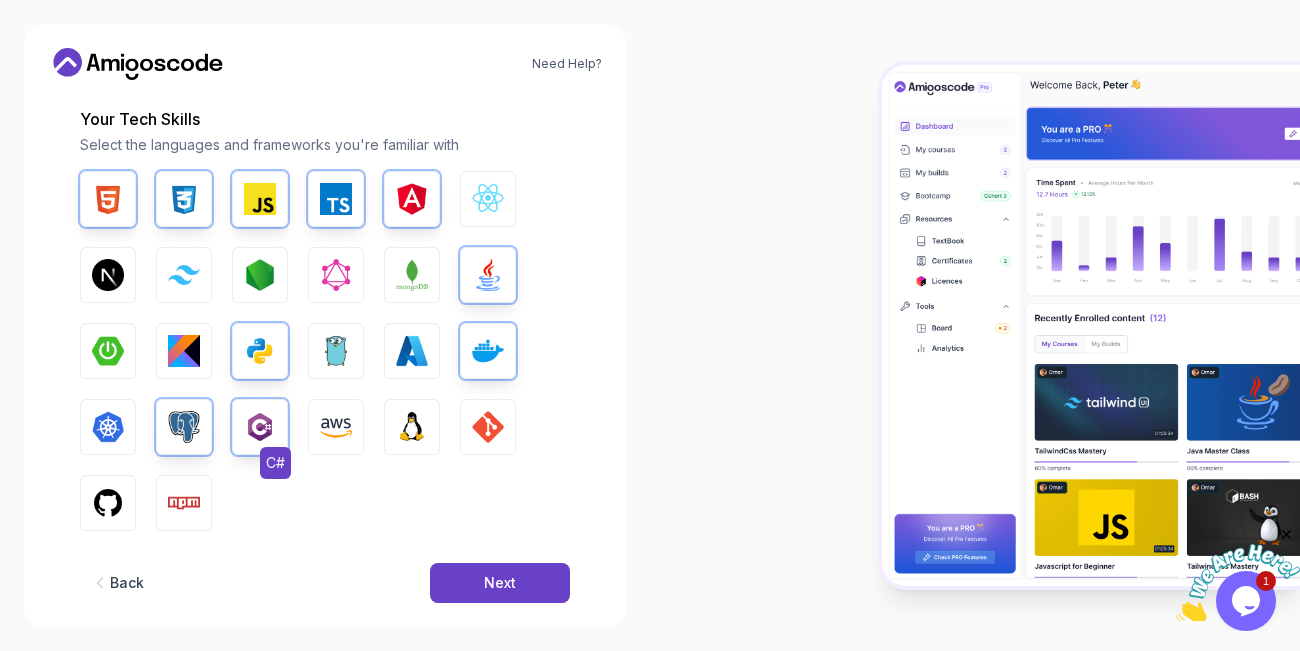 click at bounding box center [260, 427] 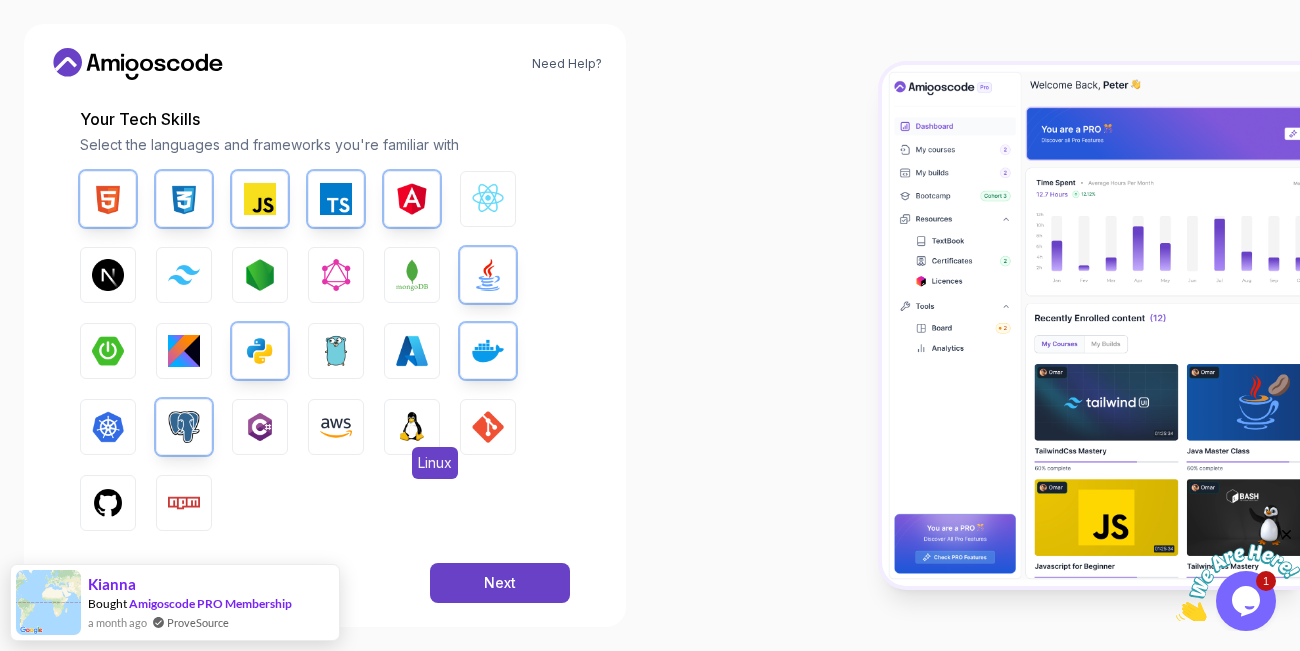 click at bounding box center (412, 427) 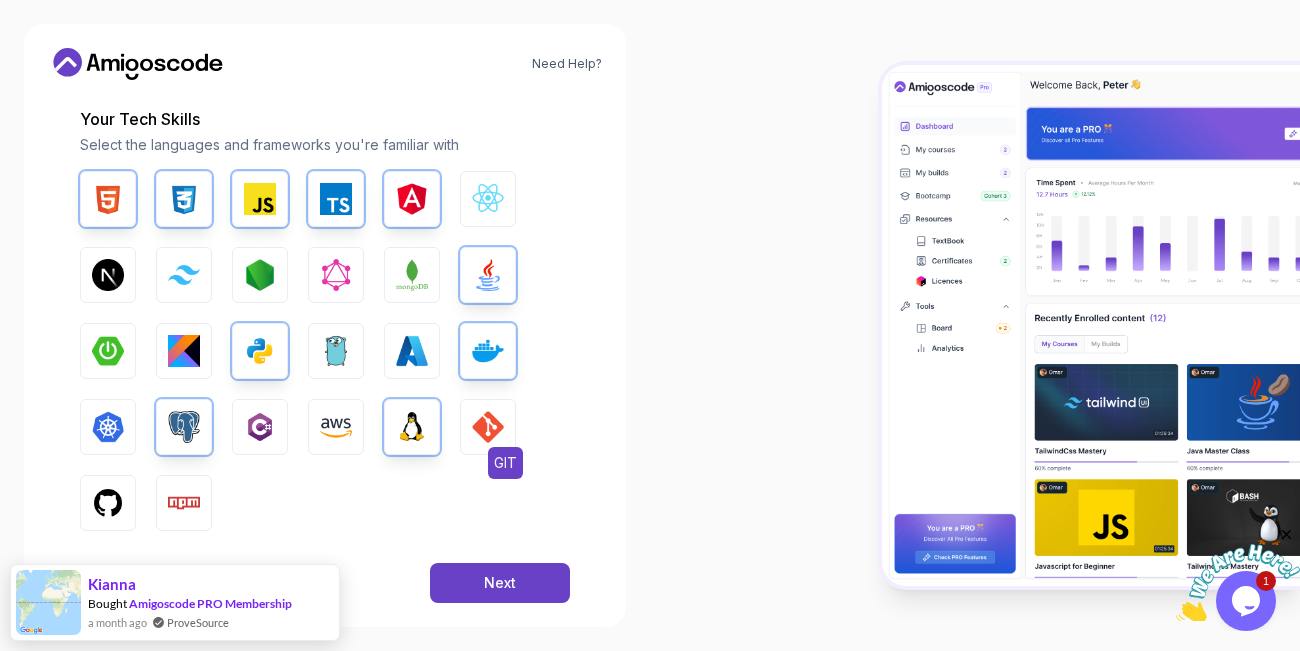 click at bounding box center [488, 427] 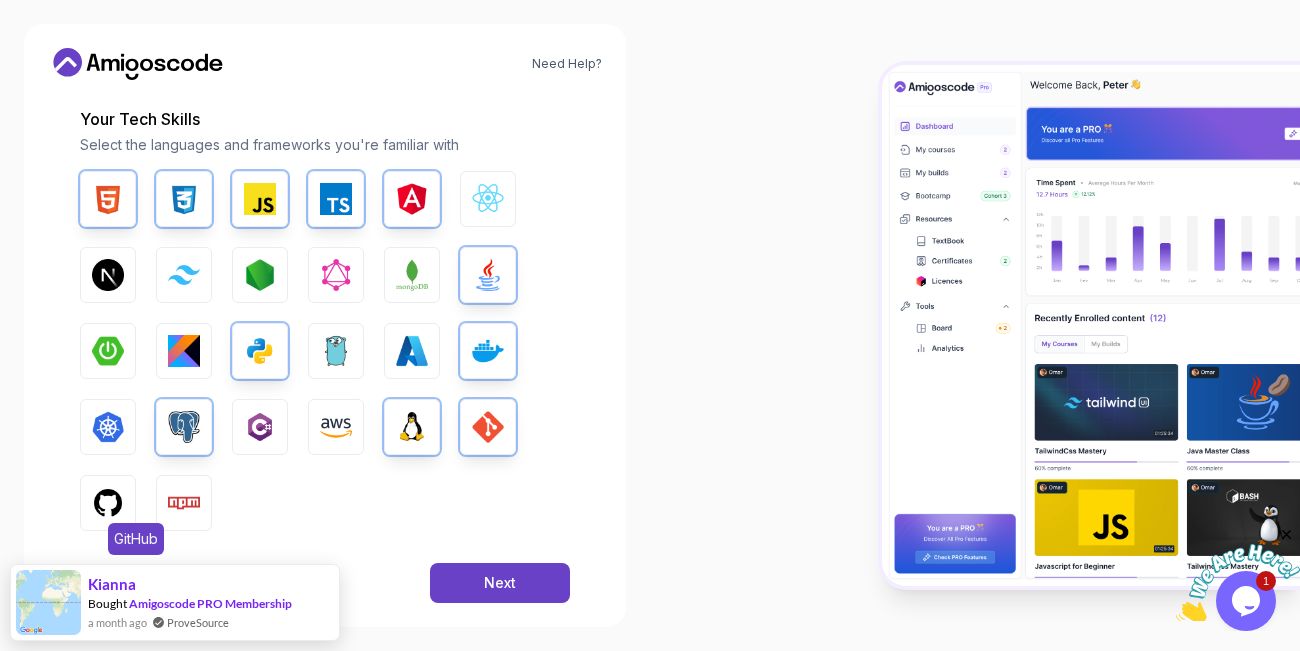 click at bounding box center (108, 503) 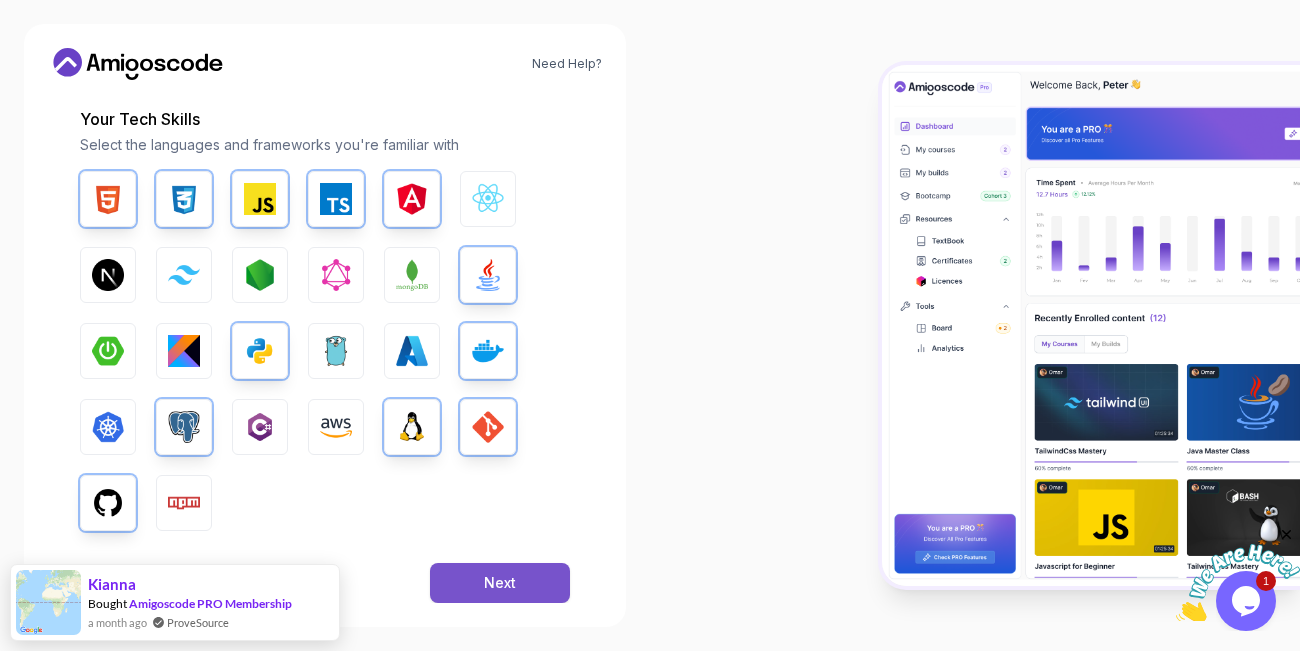 click on "Next" at bounding box center [500, 583] 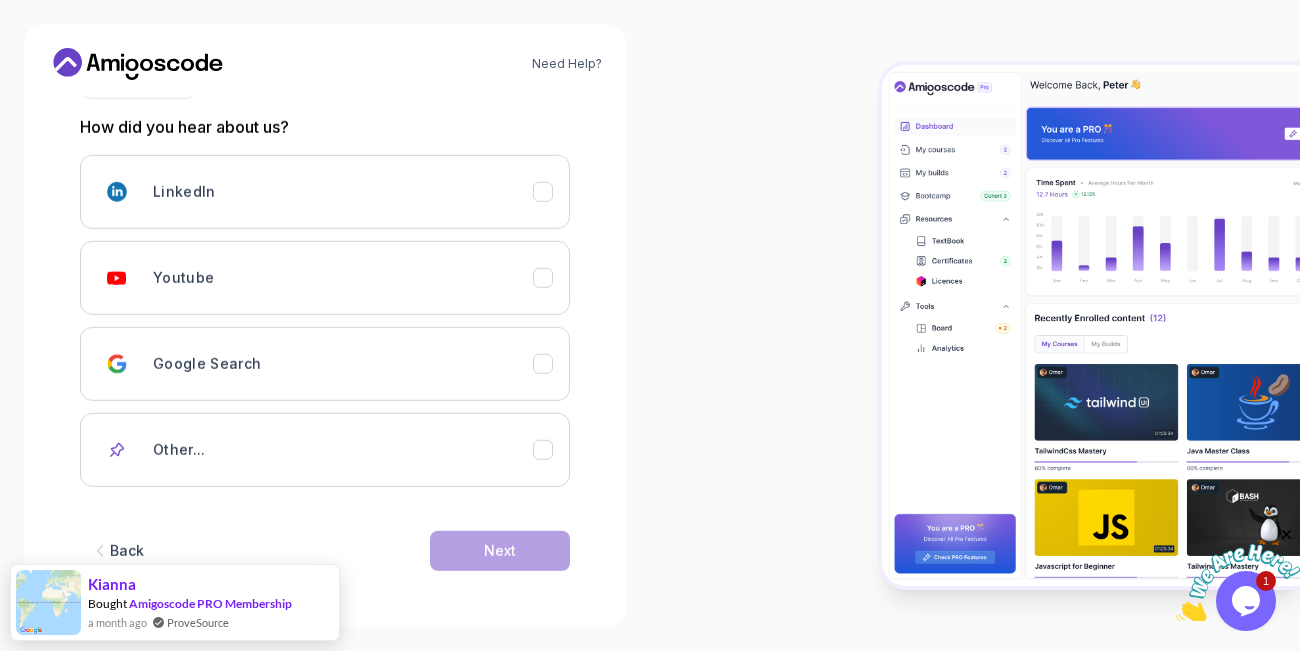 scroll, scrollTop: 257, scrollLeft: 0, axis: vertical 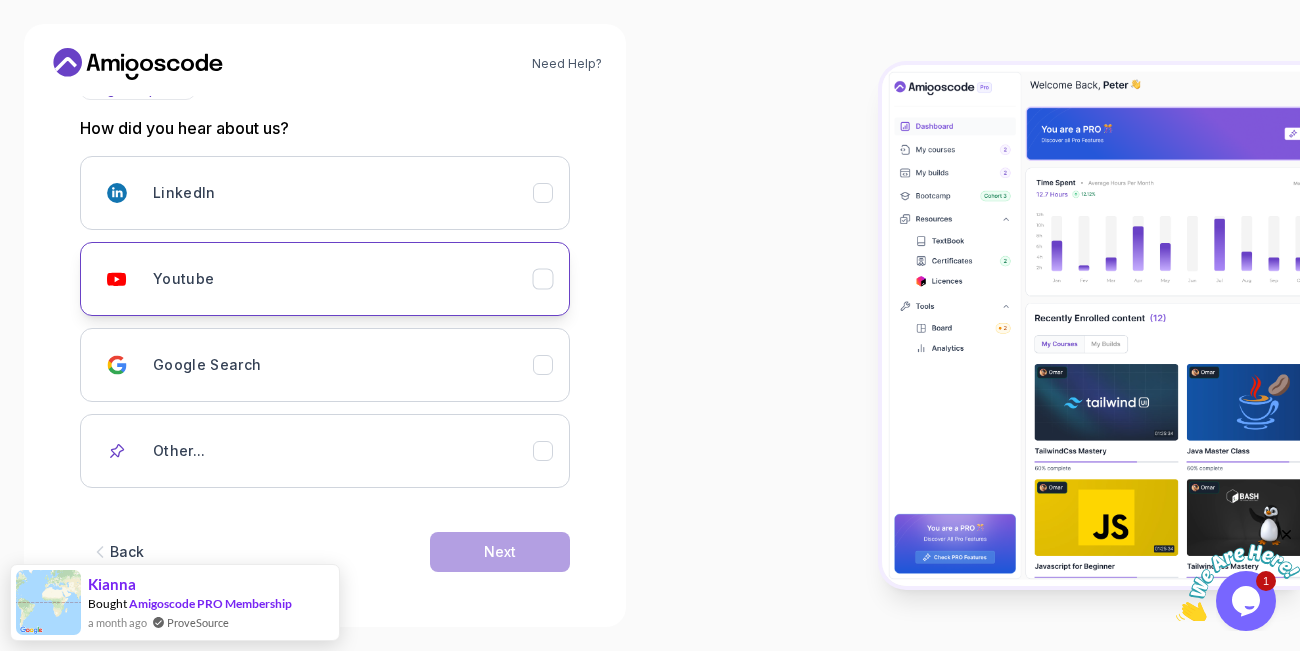 click on "Youtube" at bounding box center (343, 279) 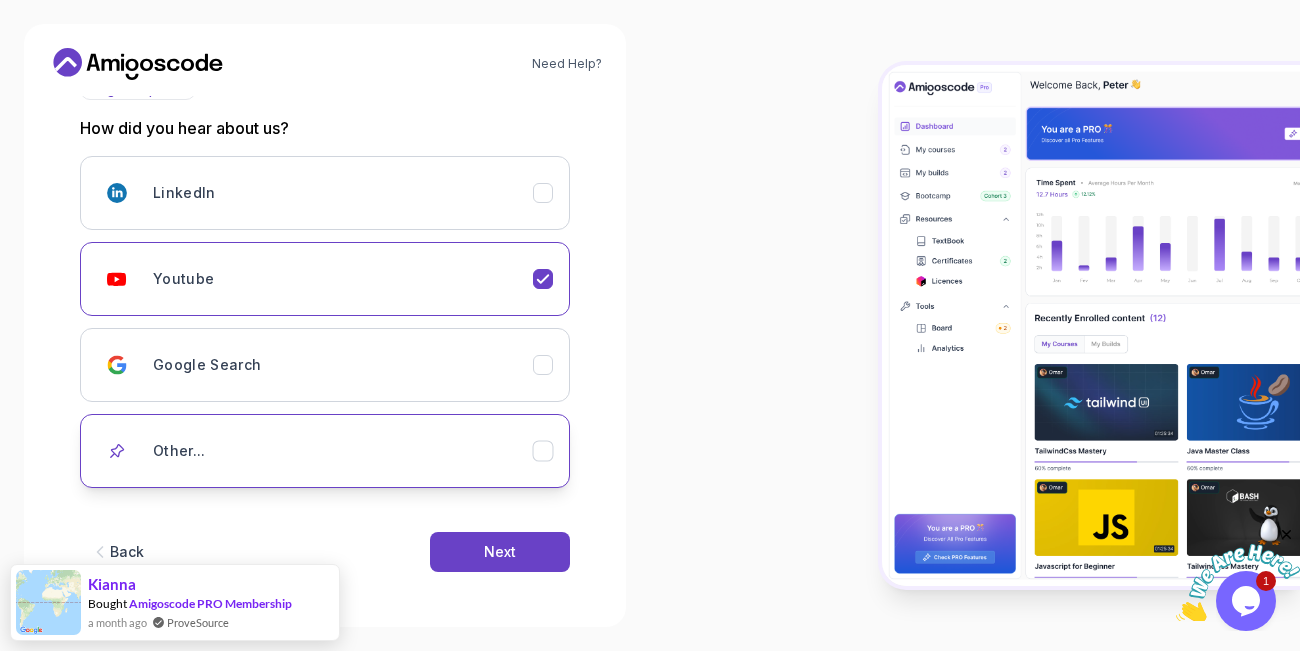 click 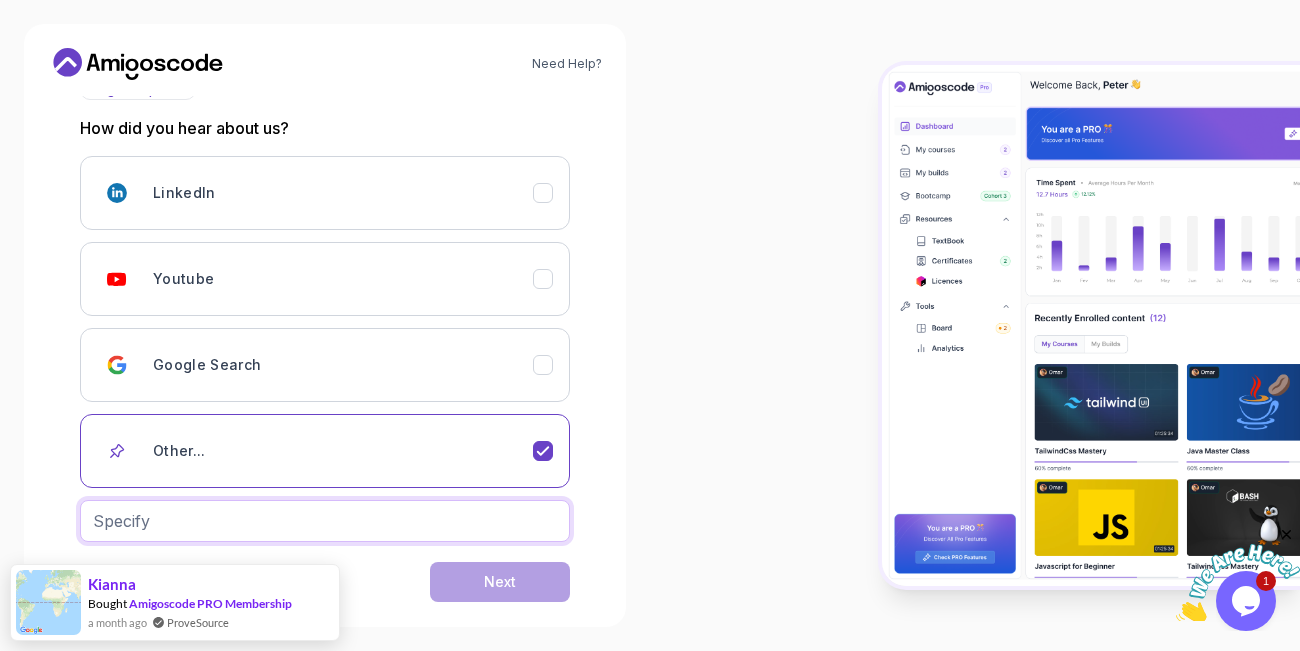 click at bounding box center [325, 521] 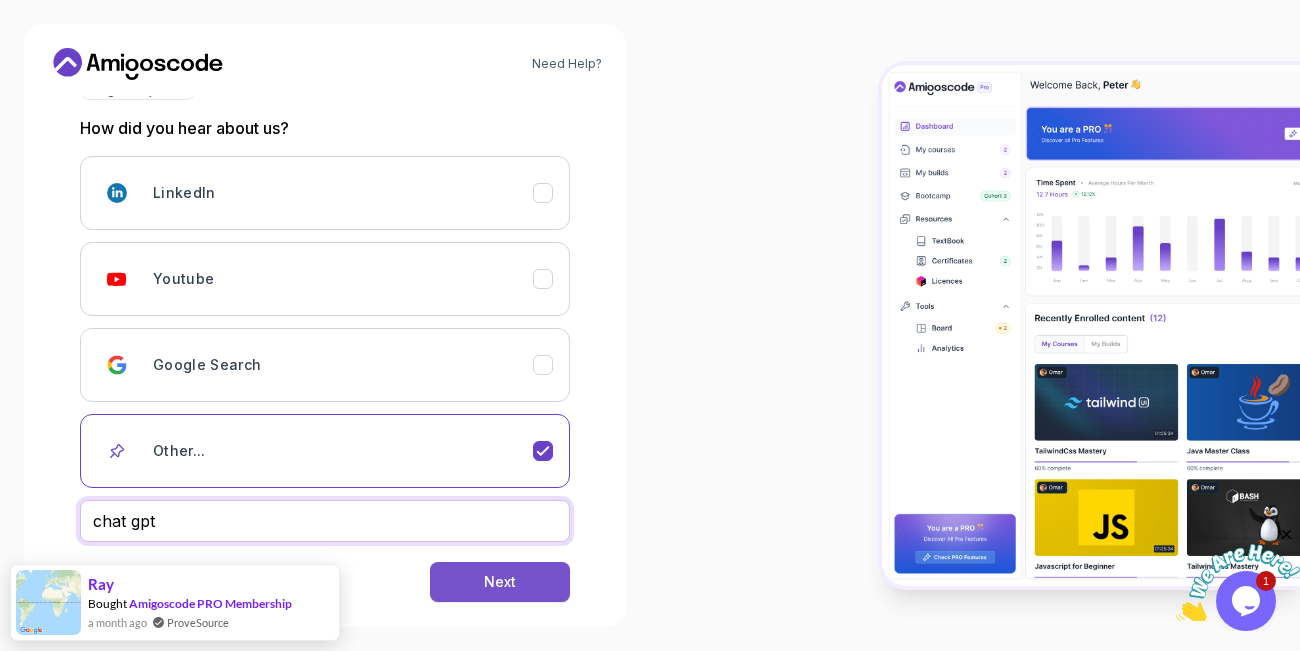 type on "chat gpt" 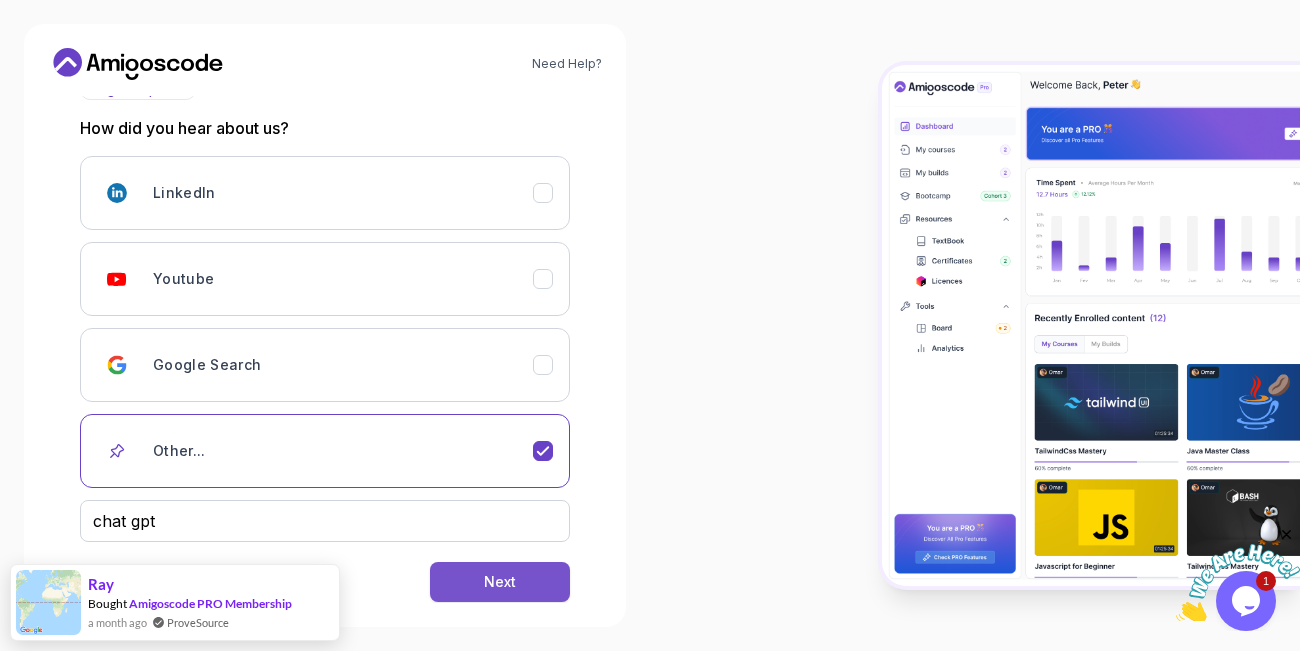 click on "Next" at bounding box center (500, 582) 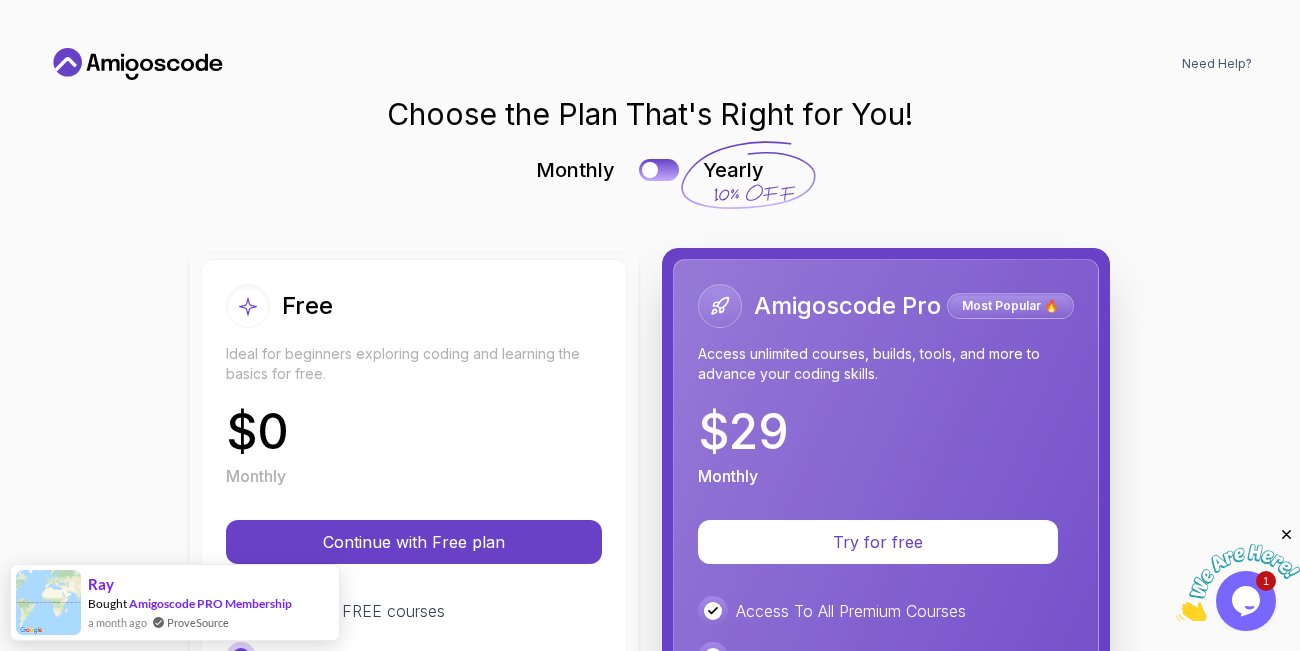 scroll, scrollTop: 0, scrollLeft: 0, axis: both 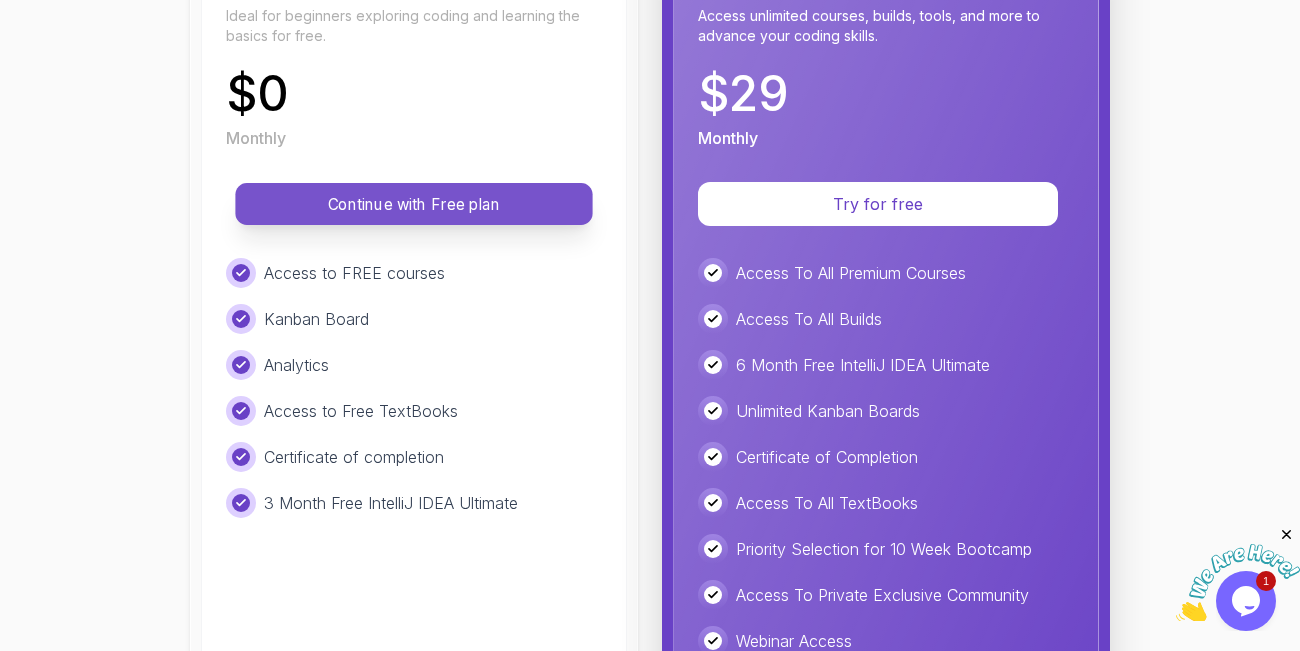click on "Continue with Free plan" at bounding box center (414, 204) 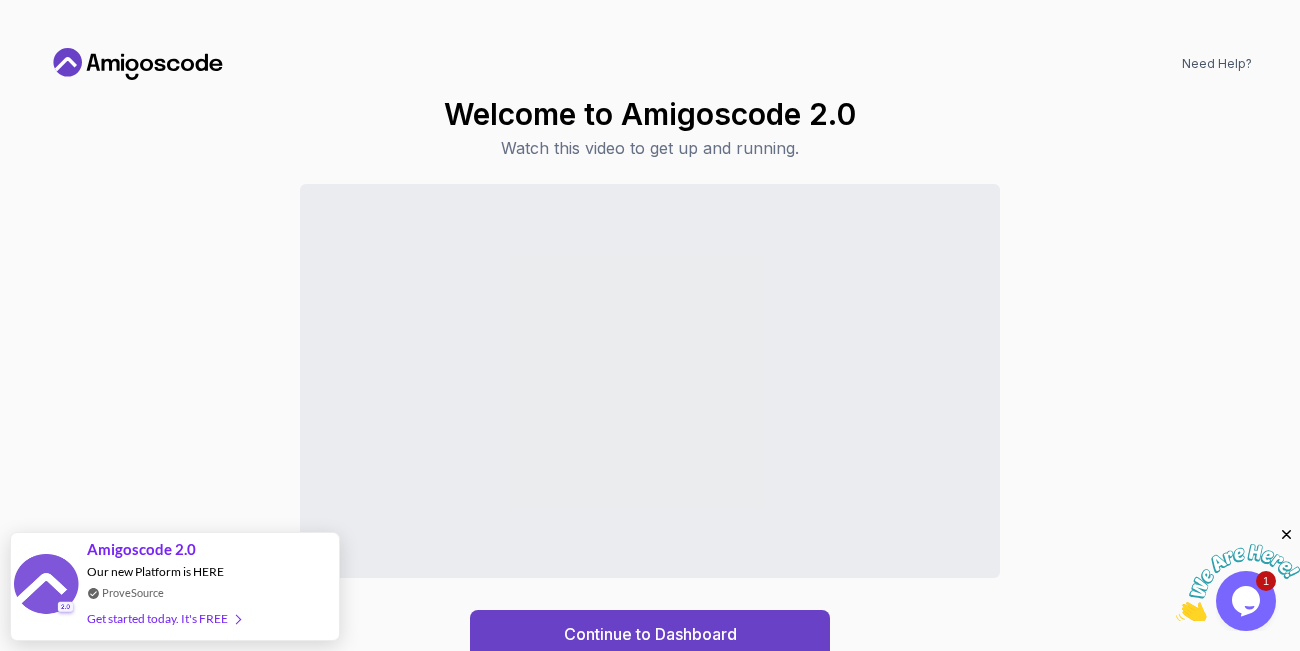 click at bounding box center [1287, 535] 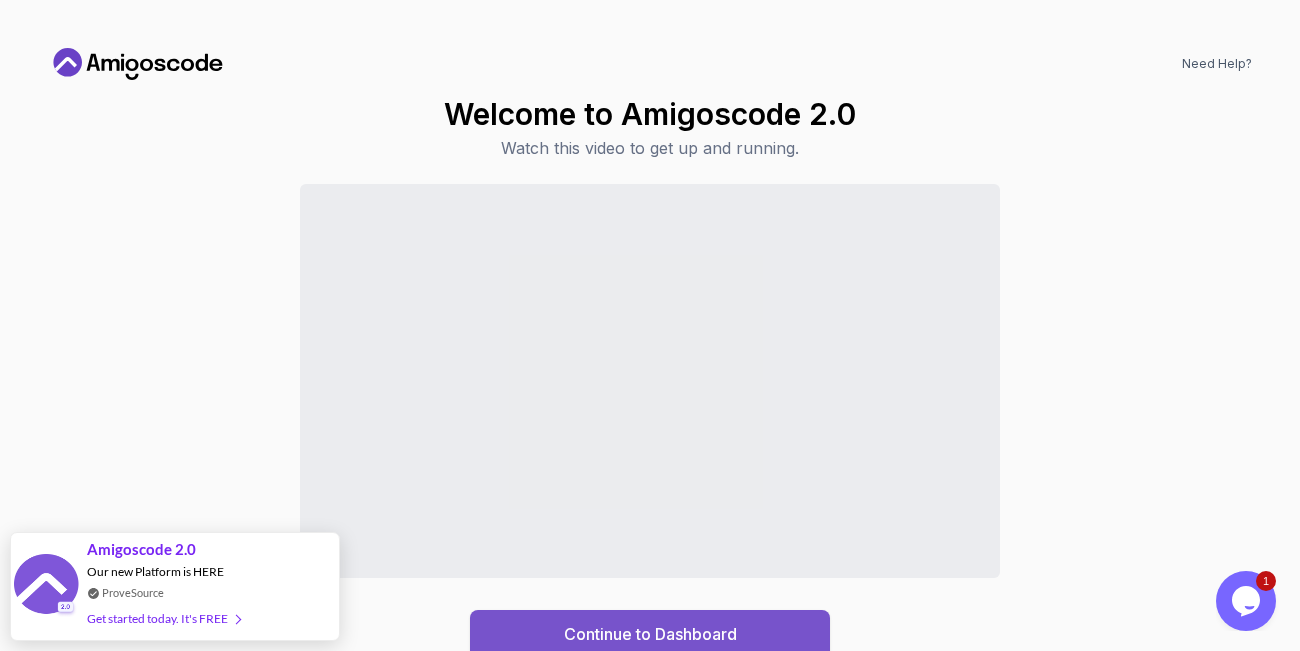 click on "Continue to Dashboard" at bounding box center [650, 634] 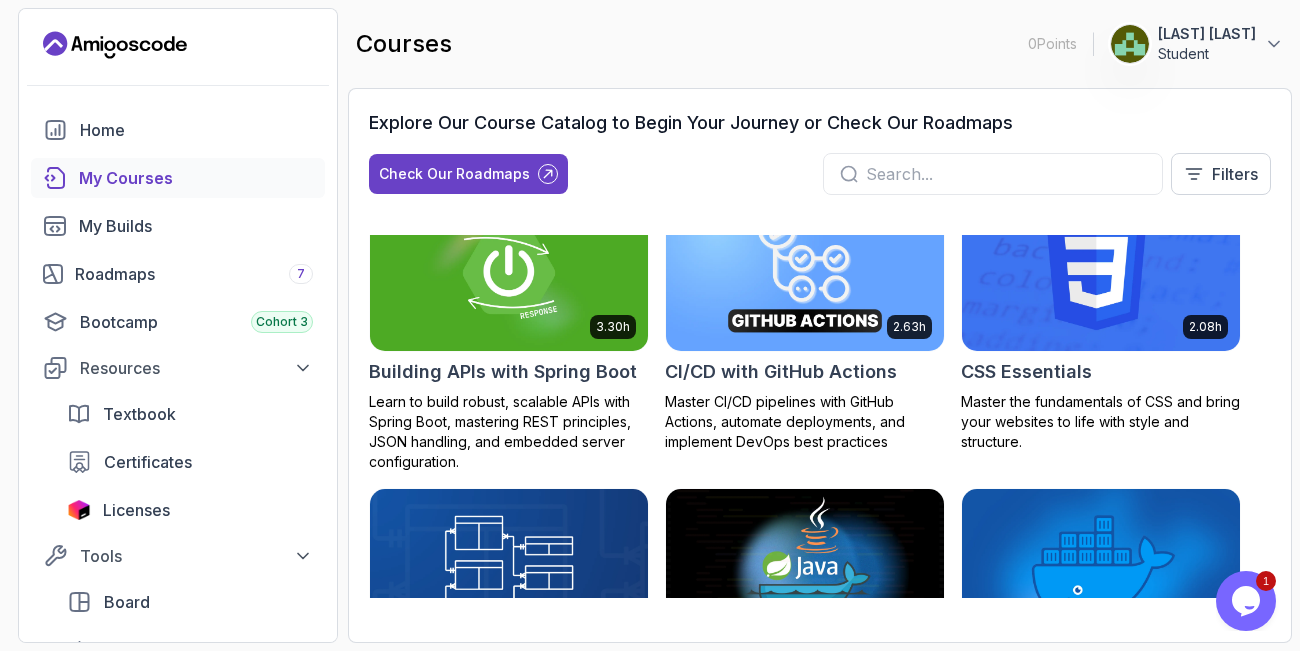 scroll, scrollTop: 0, scrollLeft: 0, axis: both 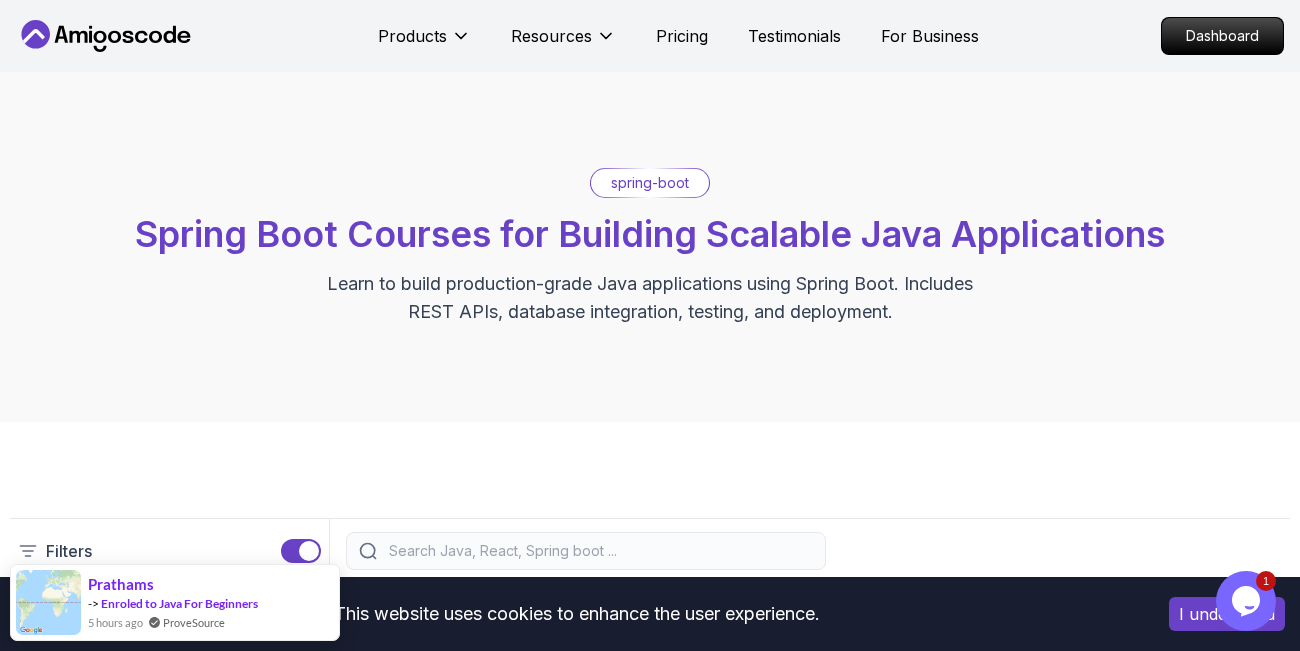 click on "Spring Boot Courses for Building Scalable Java Applications" at bounding box center [650, 234] 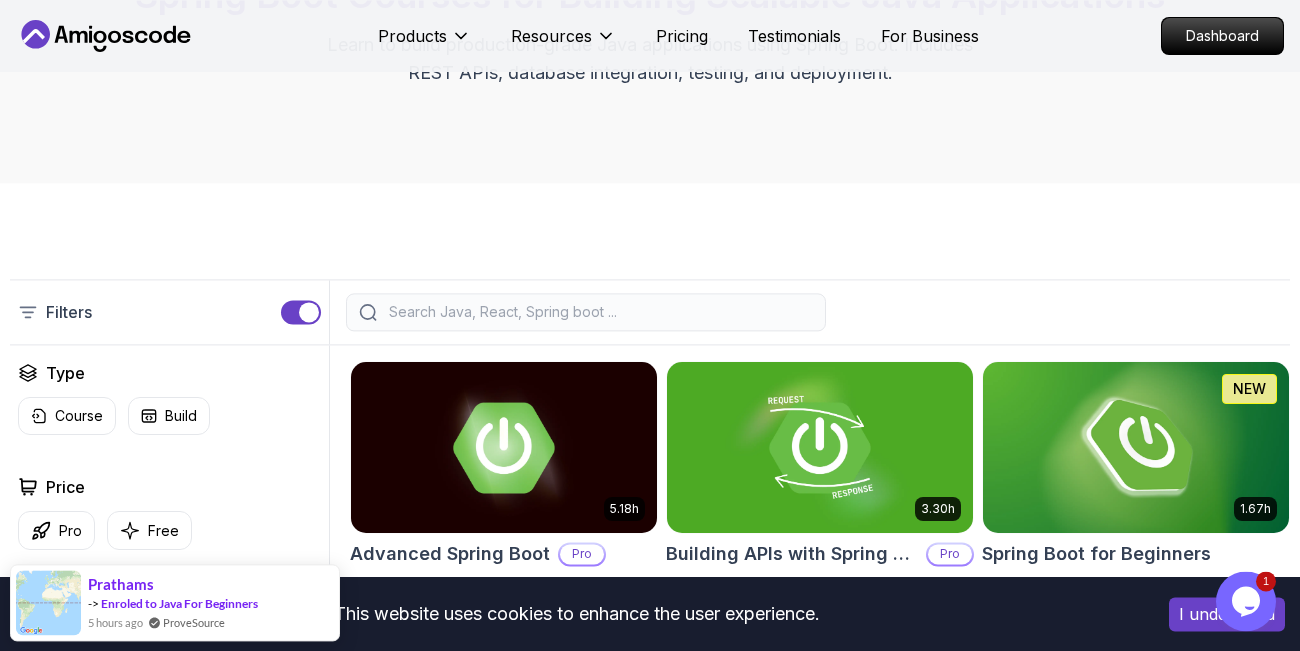 scroll, scrollTop: 0, scrollLeft: 0, axis: both 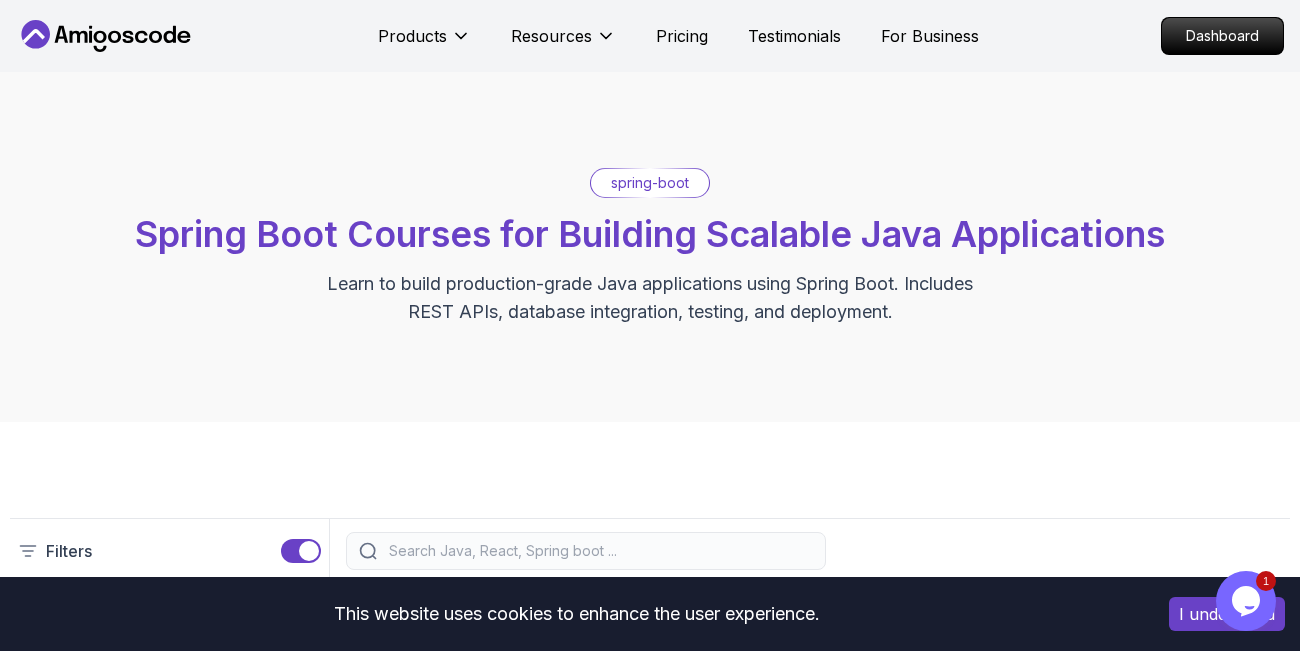click on "I understand" at bounding box center [1227, 614] 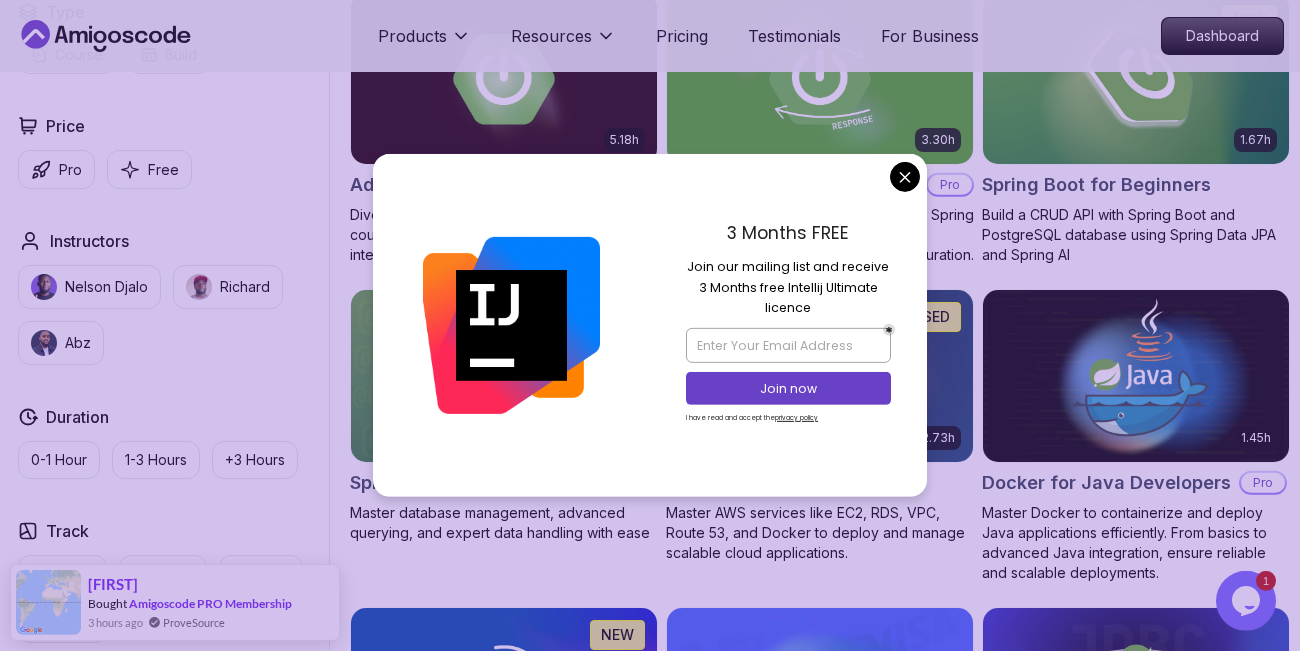 scroll, scrollTop: 789, scrollLeft: 0, axis: vertical 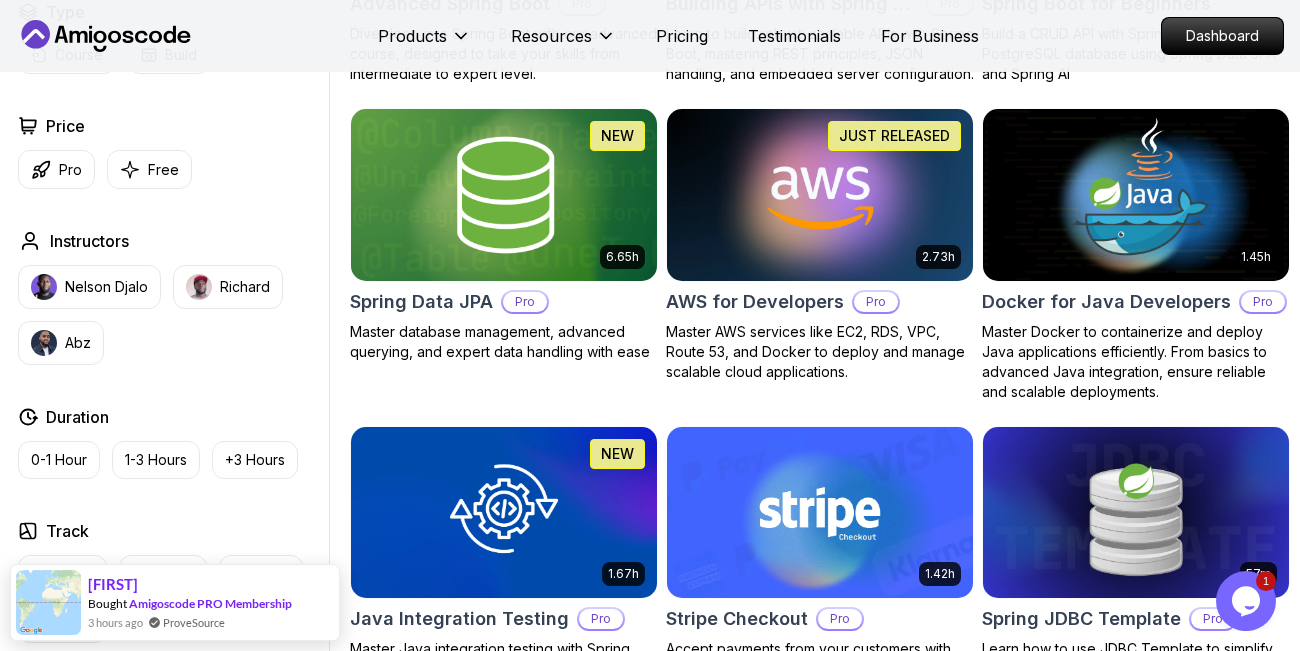 click on "Products Resources Pricing Testimonials For Business Dashboard Products Resources Pricing Testimonials For Business Dashboard spring-boot Spring Boot Courses for Building Scalable Java Applications Learn to build production-grade Java applications using Spring Boot. Includes REST APIs, database integration, testing, and deployment. Filters Filters Type Course Build Price Pro Free Instructors Nelson Djalo Richard Abz Duration 0-1 Hour 1-3 Hours +3 Hours Track Front End Back End Dev Ops Full Stack Level Junior Mid-level Senior 5.18h Advanced Spring Boot Pro Dive deep into Spring Boot with our advanced course, designed to take your skills from intermediate to expert level. 3.30h Building APIs with Spring Boot Pro Learn to build robust, scalable APIs with Spring Boot, mastering REST principles, JSON handling, and embedded server configuration. 1.67h NEW Spring Boot for Beginners Build a CRUD API with Spring Boot and PostgreSQL database using Spring Data JPA and Spring AI 6.65h NEW Spring Data JPA Pro 2.73h Pro" at bounding box center [650, 787] 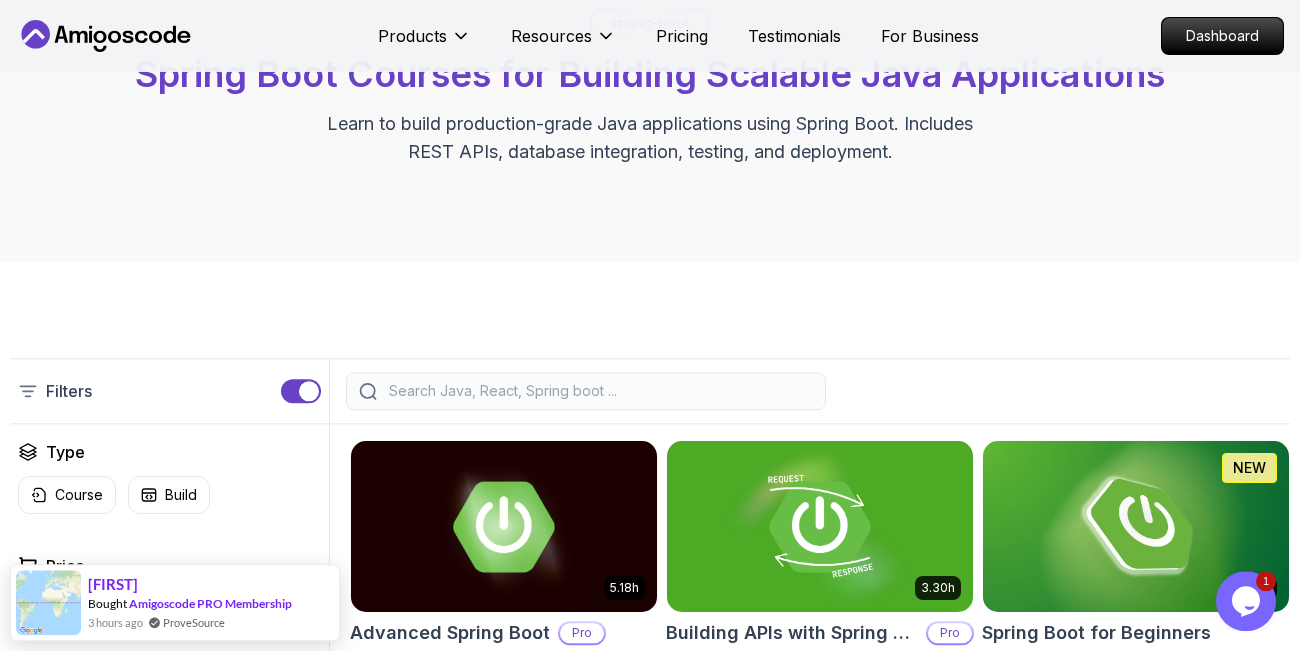 scroll, scrollTop: 0, scrollLeft: 0, axis: both 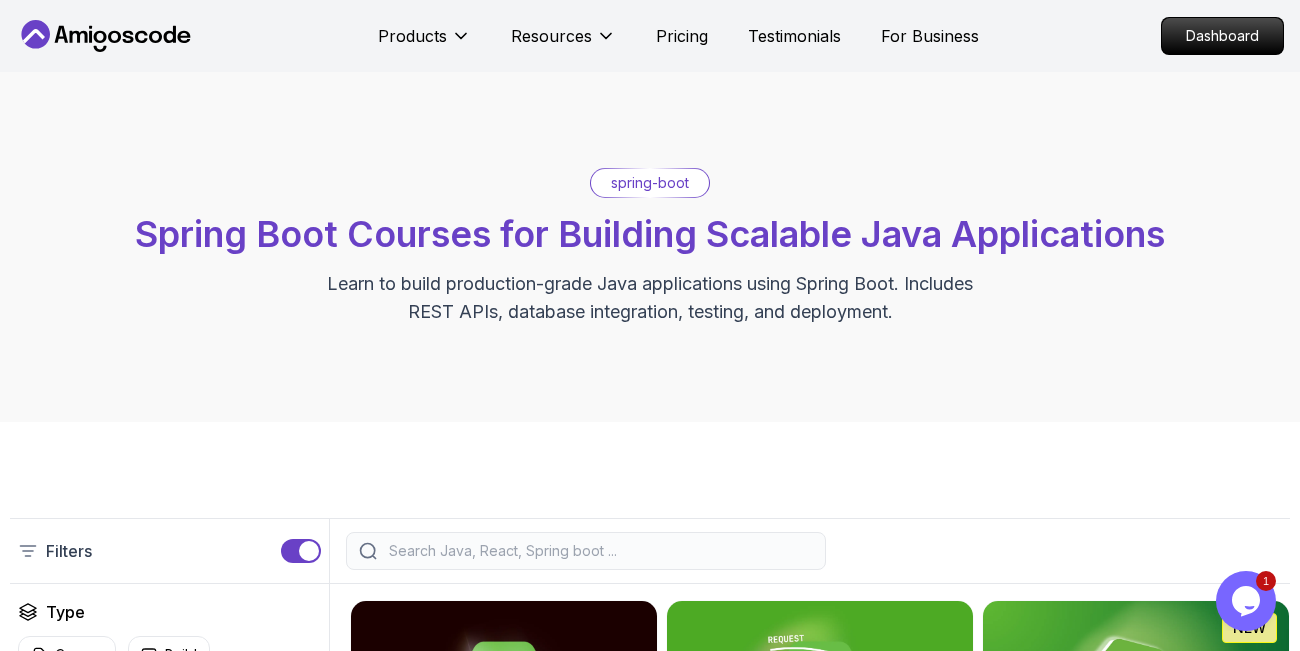 click on "spring-boot" at bounding box center (650, 183) 